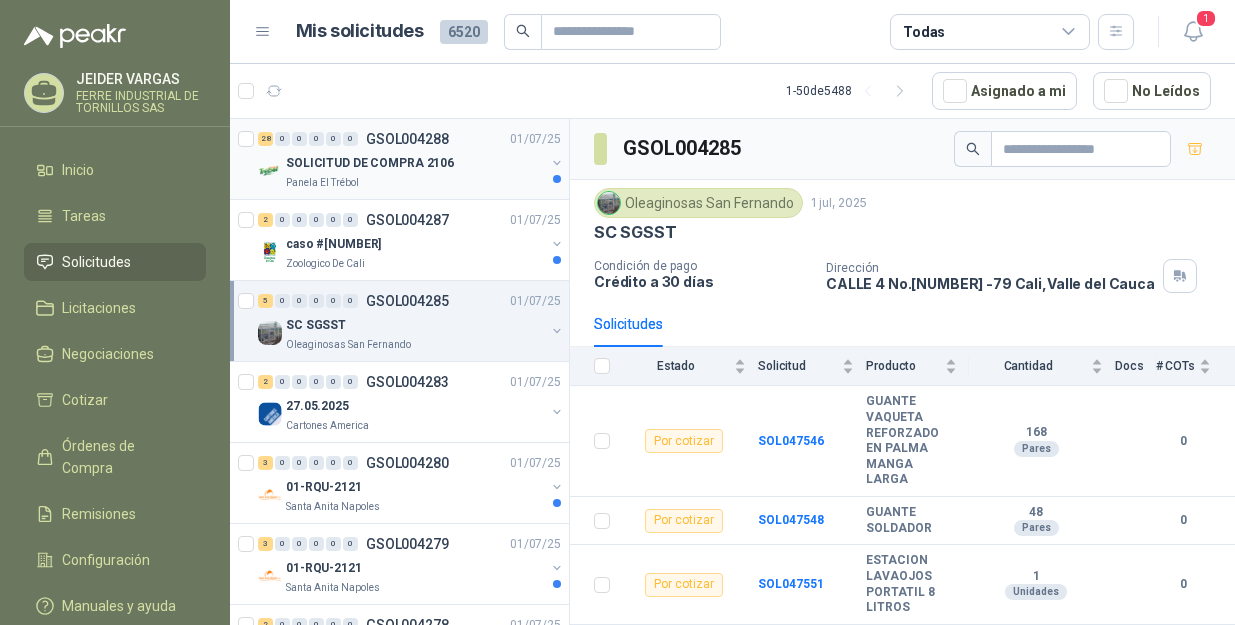 scroll, scrollTop: 0, scrollLeft: 0, axis: both 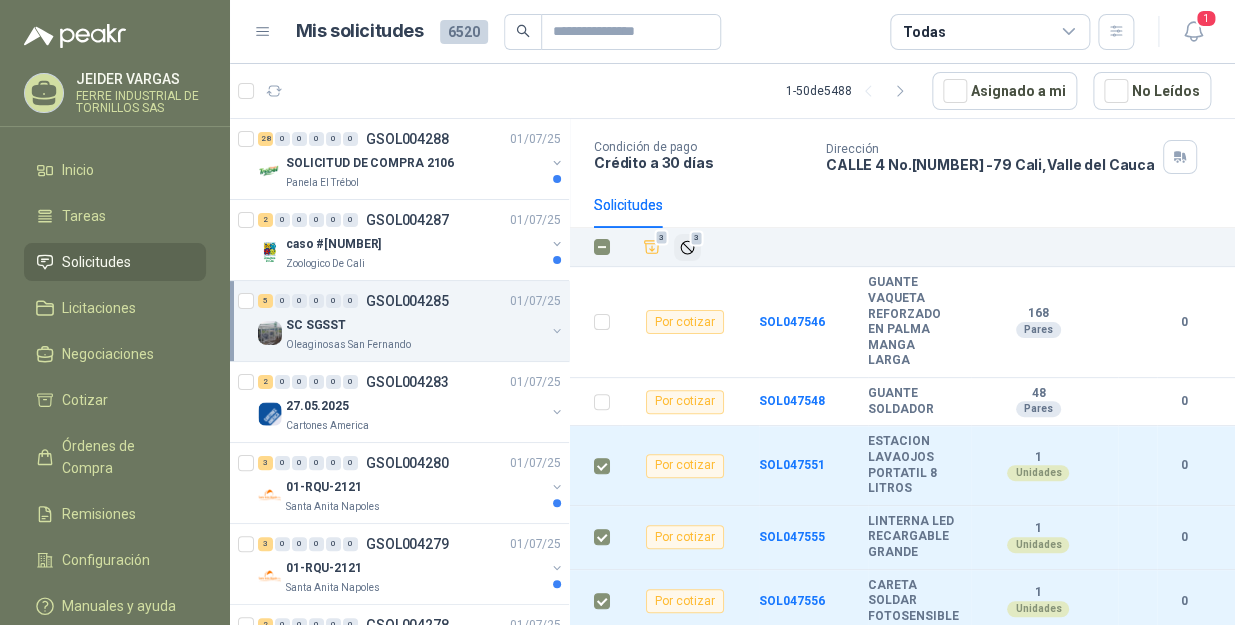click at bounding box center (687, 247) 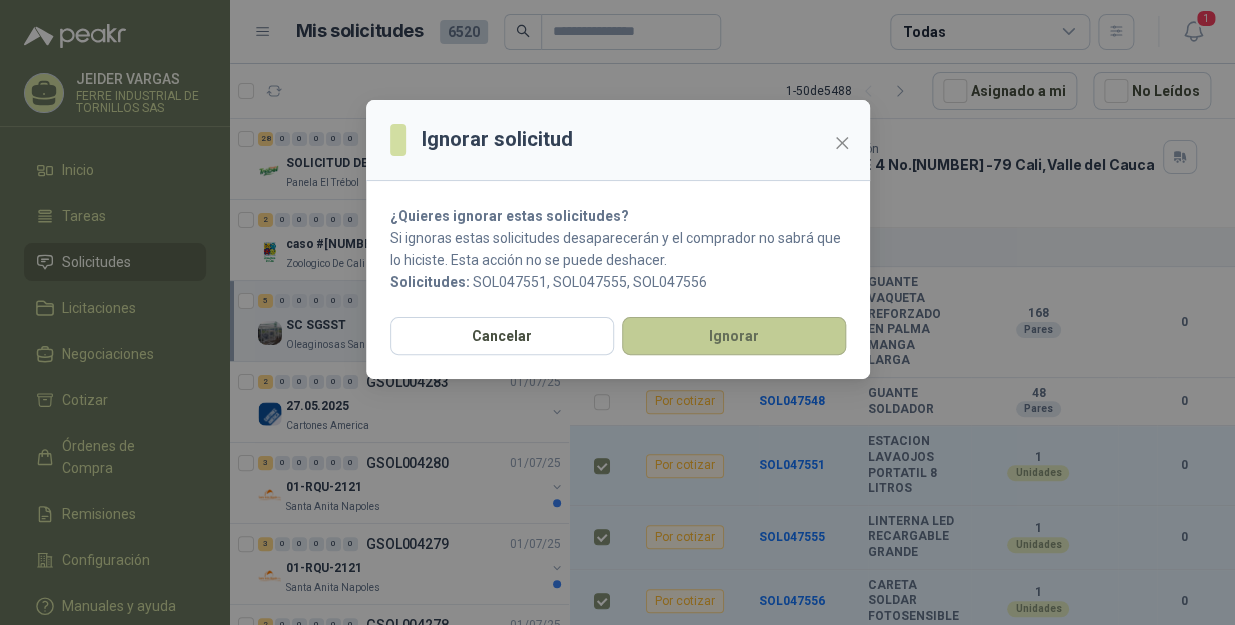 click on "Ignorar" at bounding box center [734, 336] 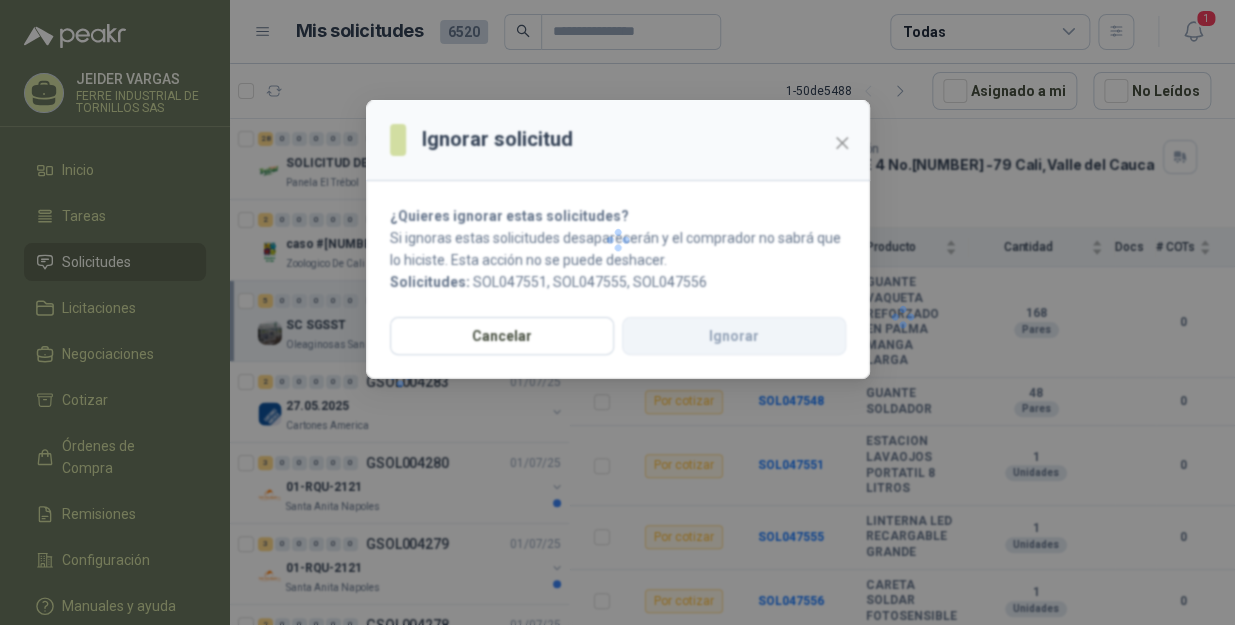 scroll, scrollTop: 0, scrollLeft: 0, axis: both 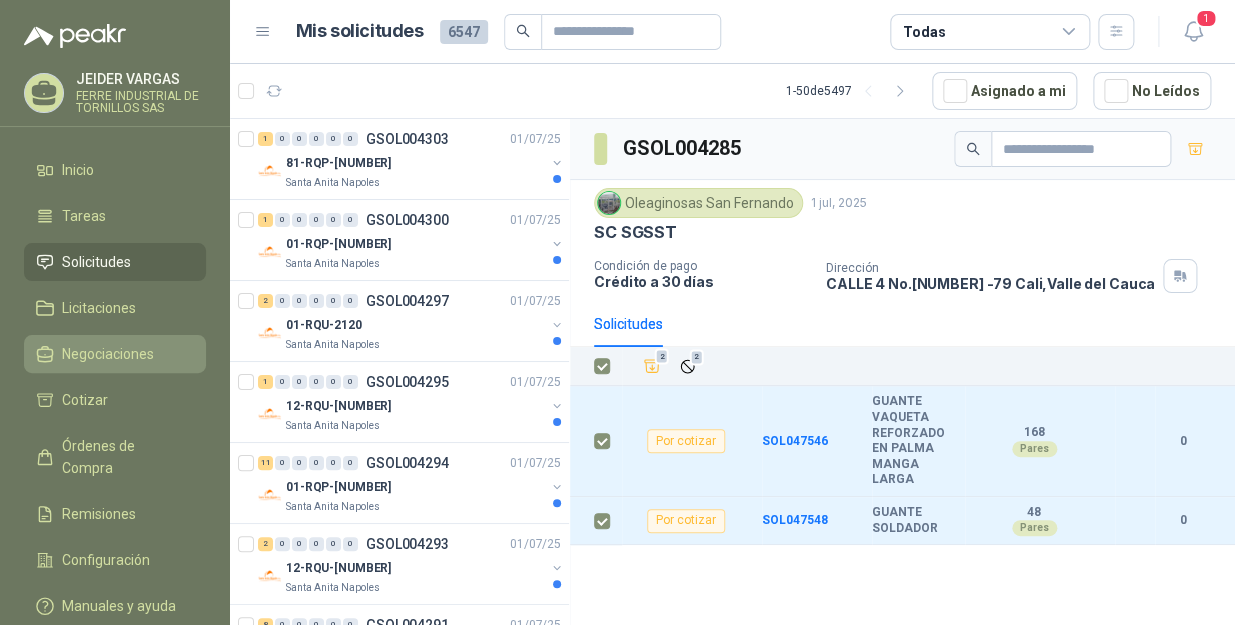 drag, startPoint x: 648, startPoint y: 369, endPoint x: 50, endPoint y: 370, distance: 598.00085 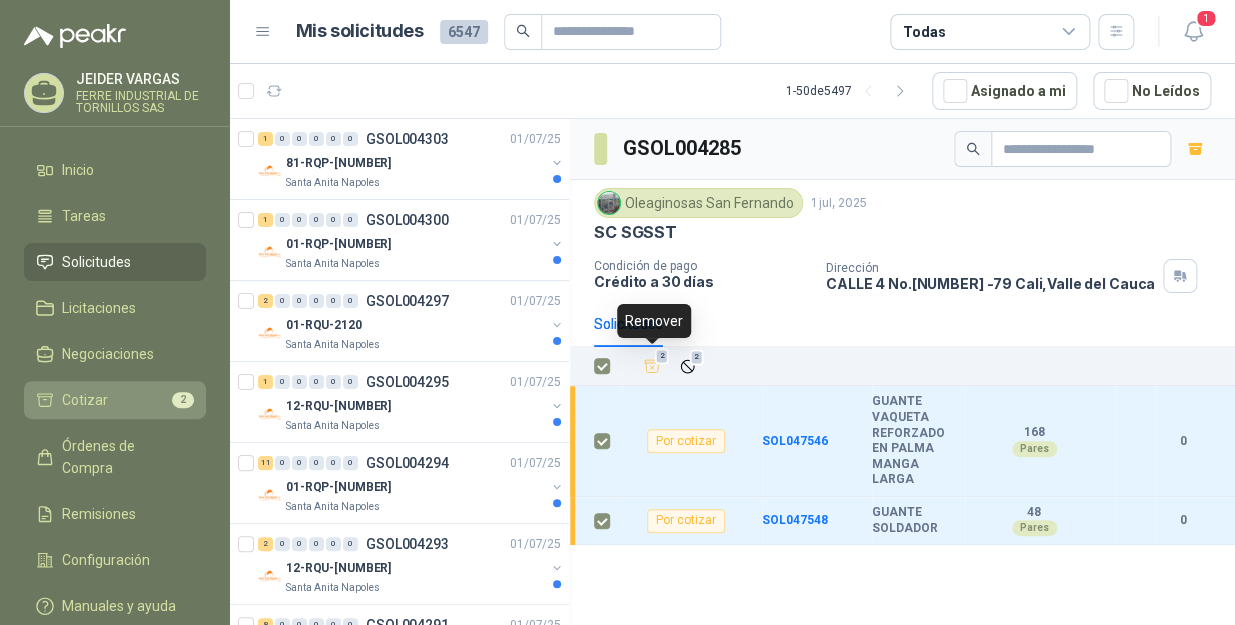 click on "Cotizar 2" at bounding box center [115, 400] 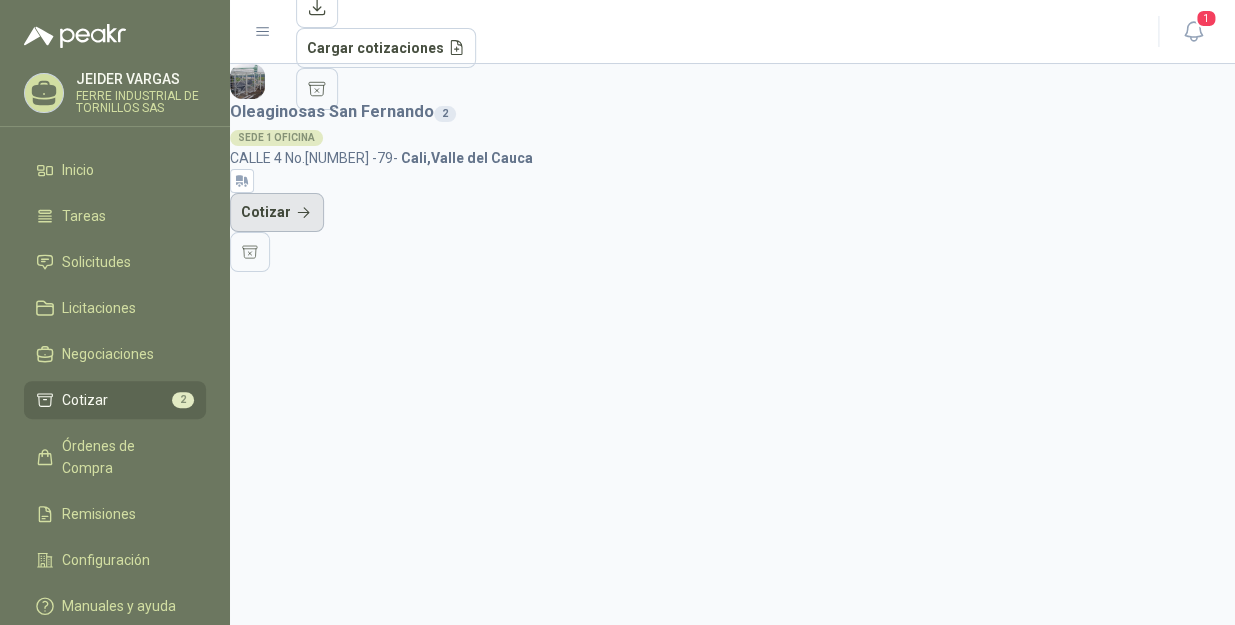 click on "Cotizar" at bounding box center (277, 213) 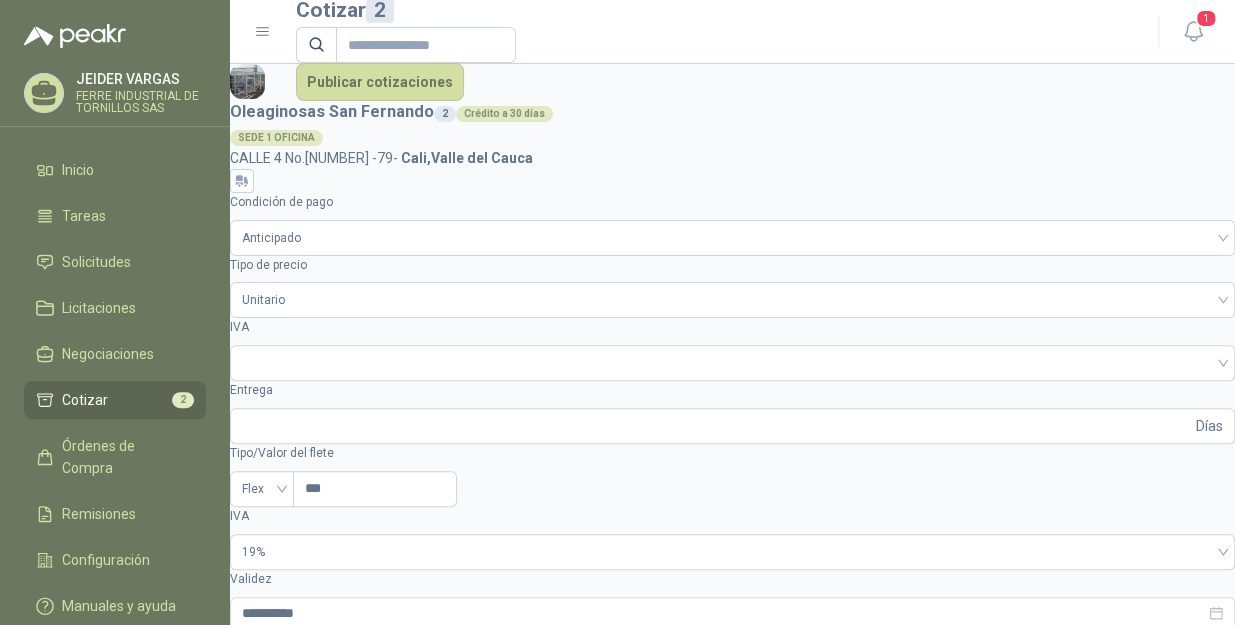 drag, startPoint x: 478, startPoint y: 384, endPoint x: 466, endPoint y: 382, distance: 12.165525 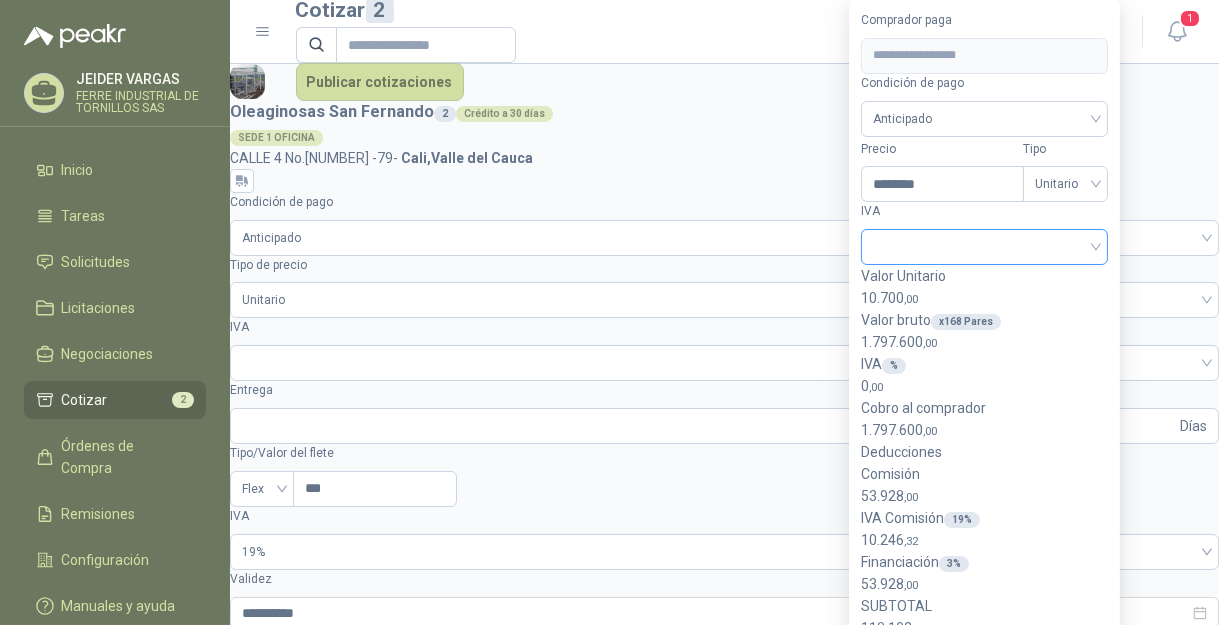 click at bounding box center [984, 247] 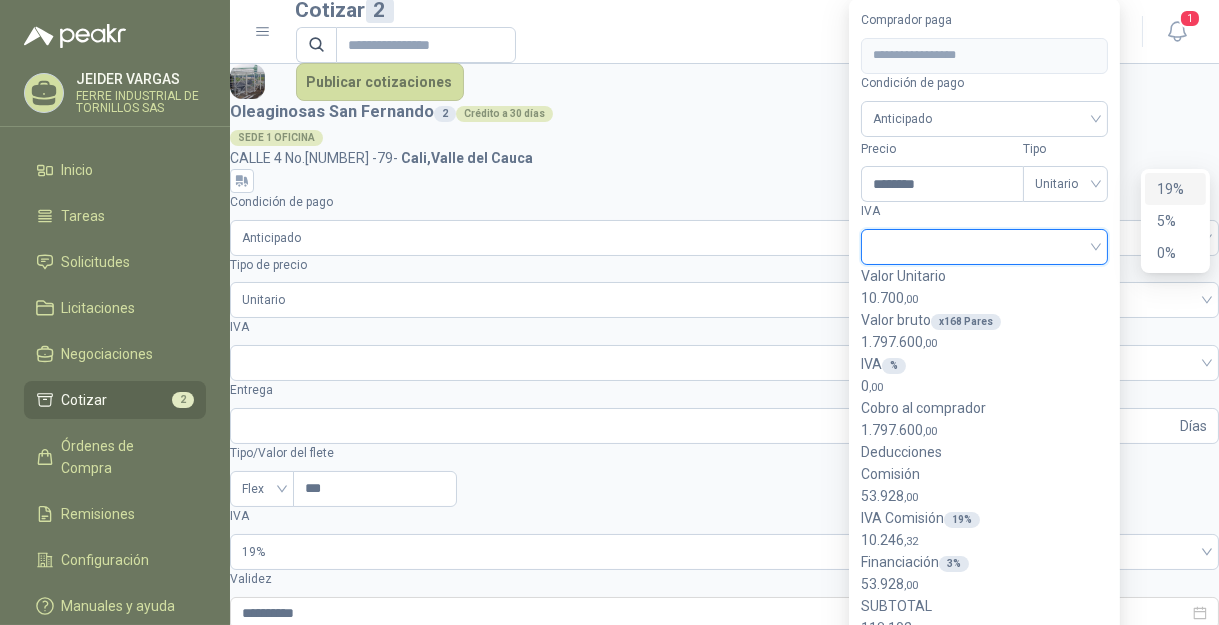 click on "19%" at bounding box center (1175, 189) 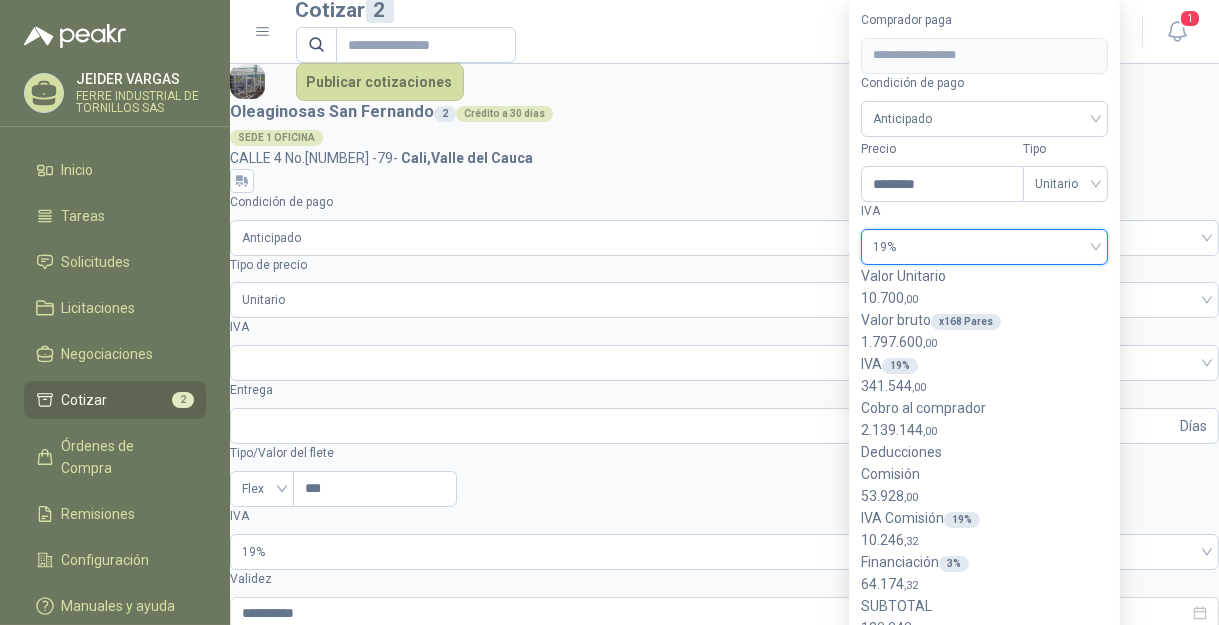 drag, startPoint x: 1155, startPoint y: 595, endPoint x: 1160, endPoint y: 580, distance: 15.811388 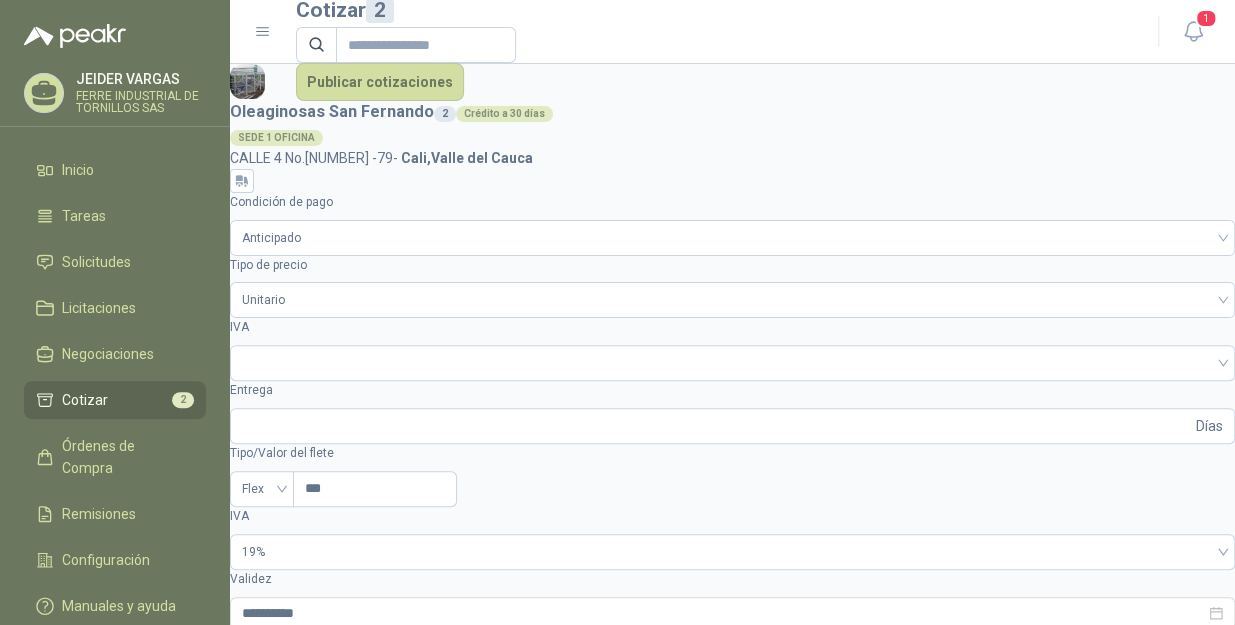 click at bounding box center (241, 1706) 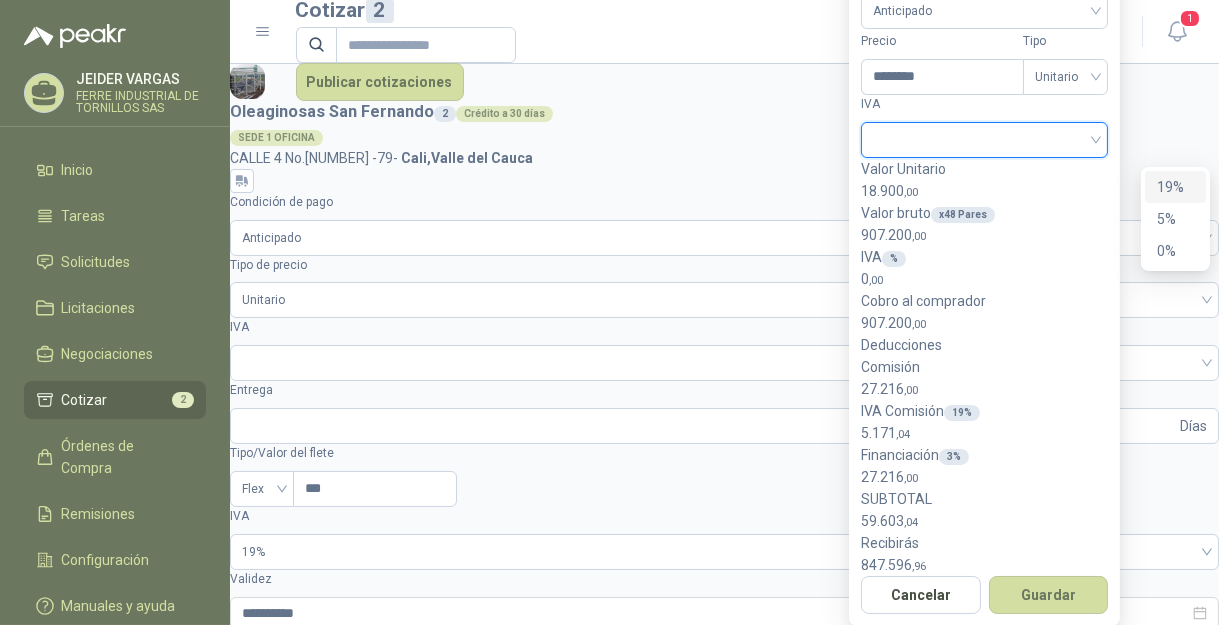 click at bounding box center (984, 138) 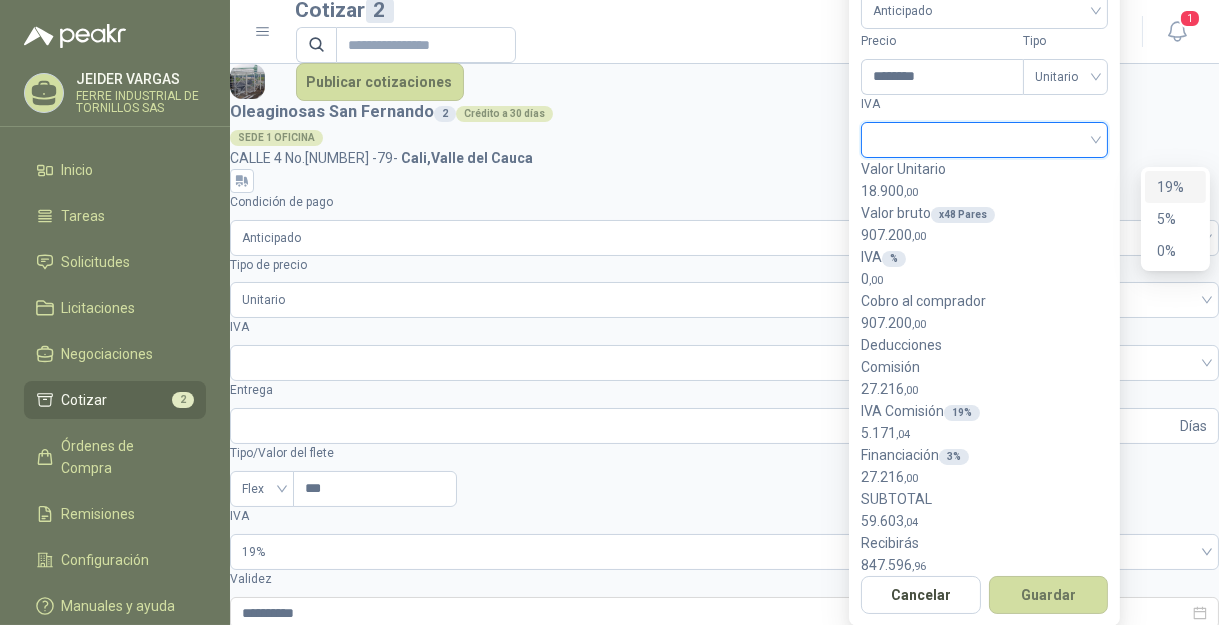 click on "19%" at bounding box center [0, 0] 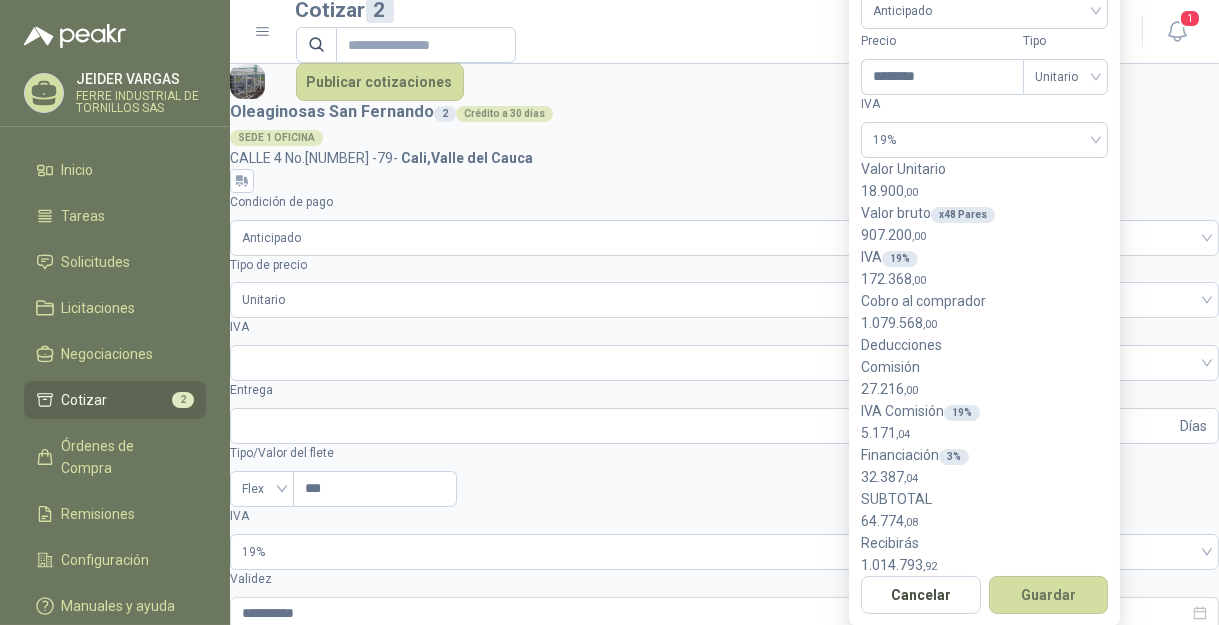 drag, startPoint x: 1113, startPoint y: 580, endPoint x: 1057, endPoint y: 546, distance: 65.51336 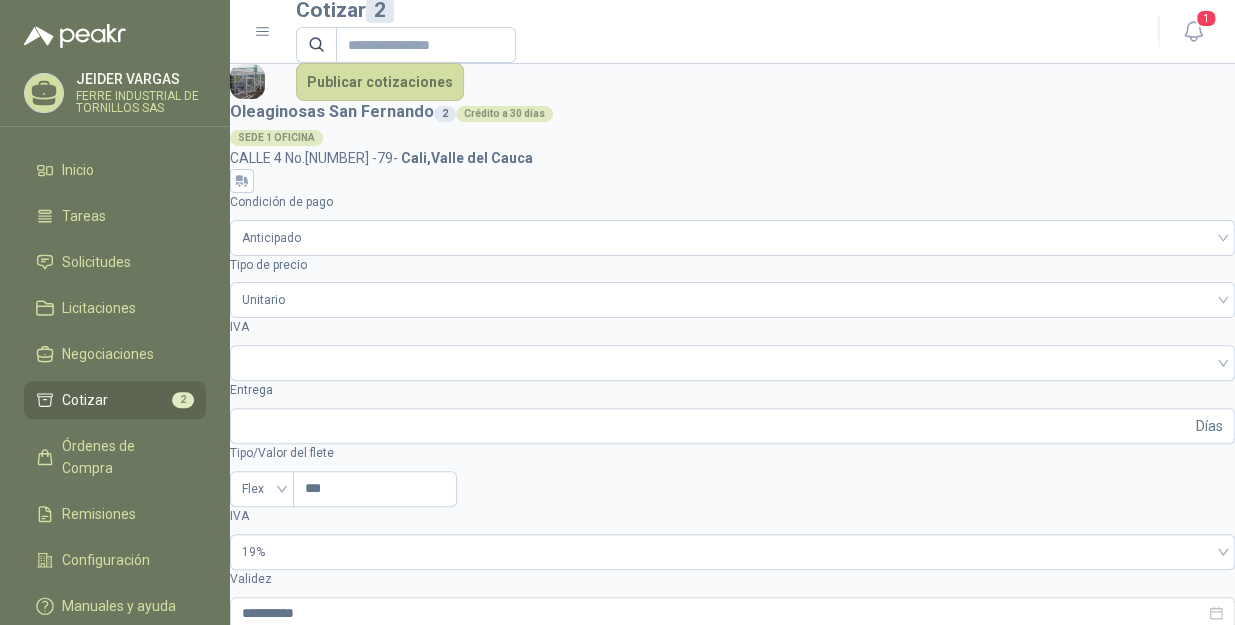 scroll, scrollTop: 0, scrollLeft: 391, axis: horizontal 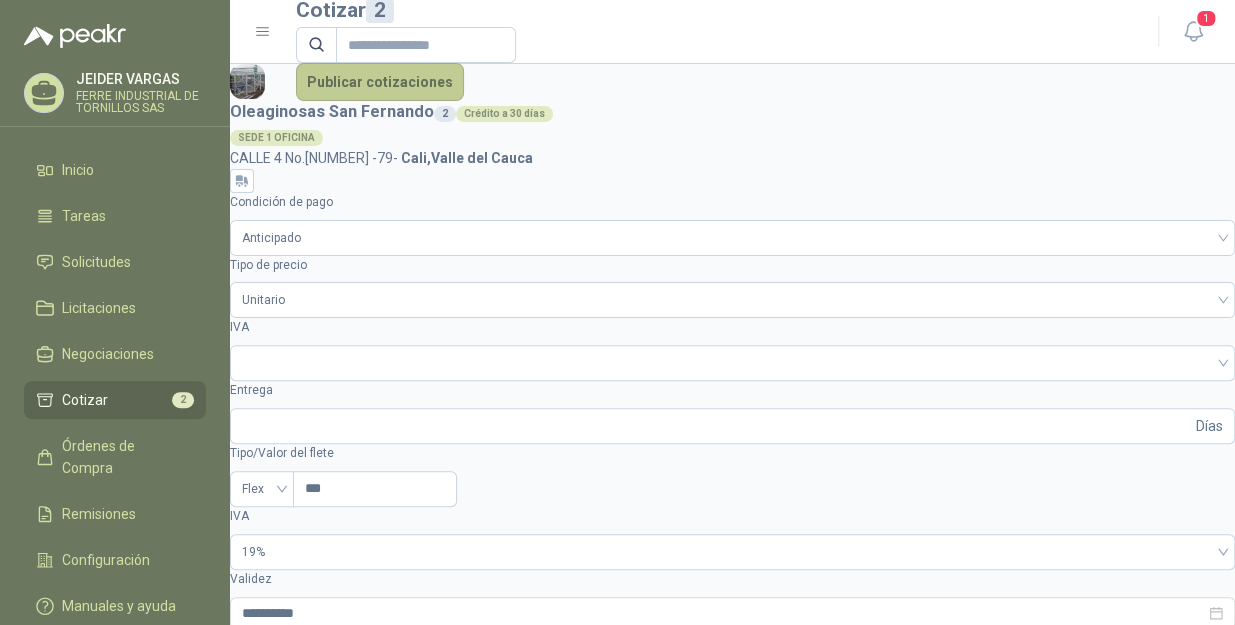 type on "******" 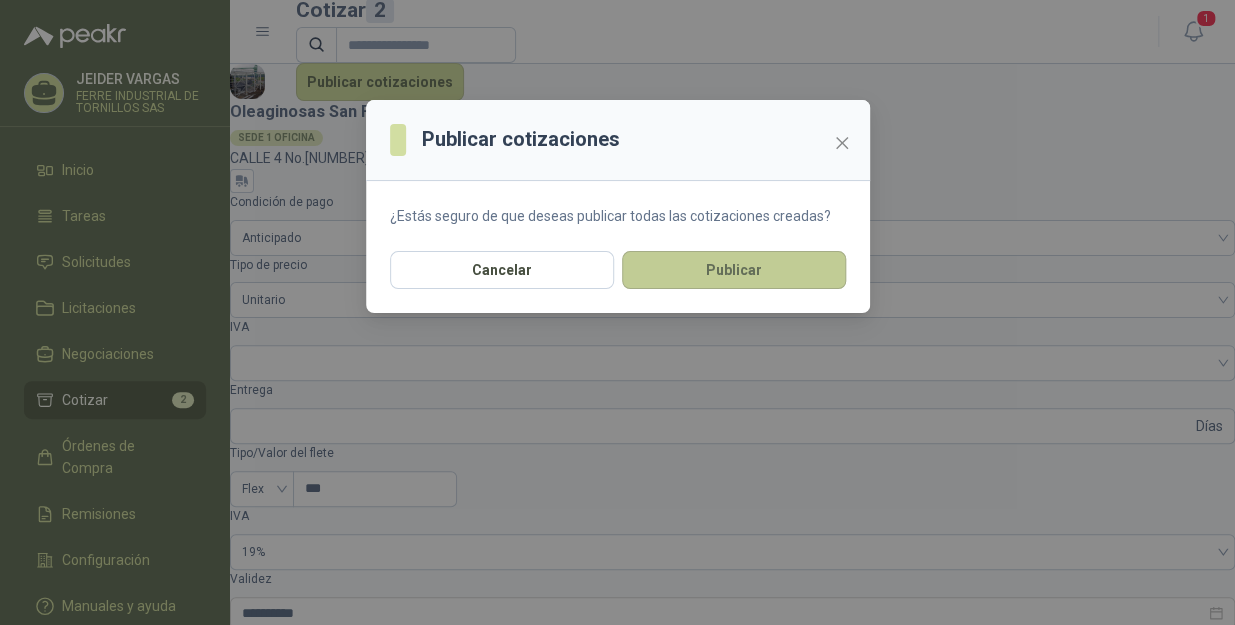 click on "Publicar" at bounding box center (734, 270) 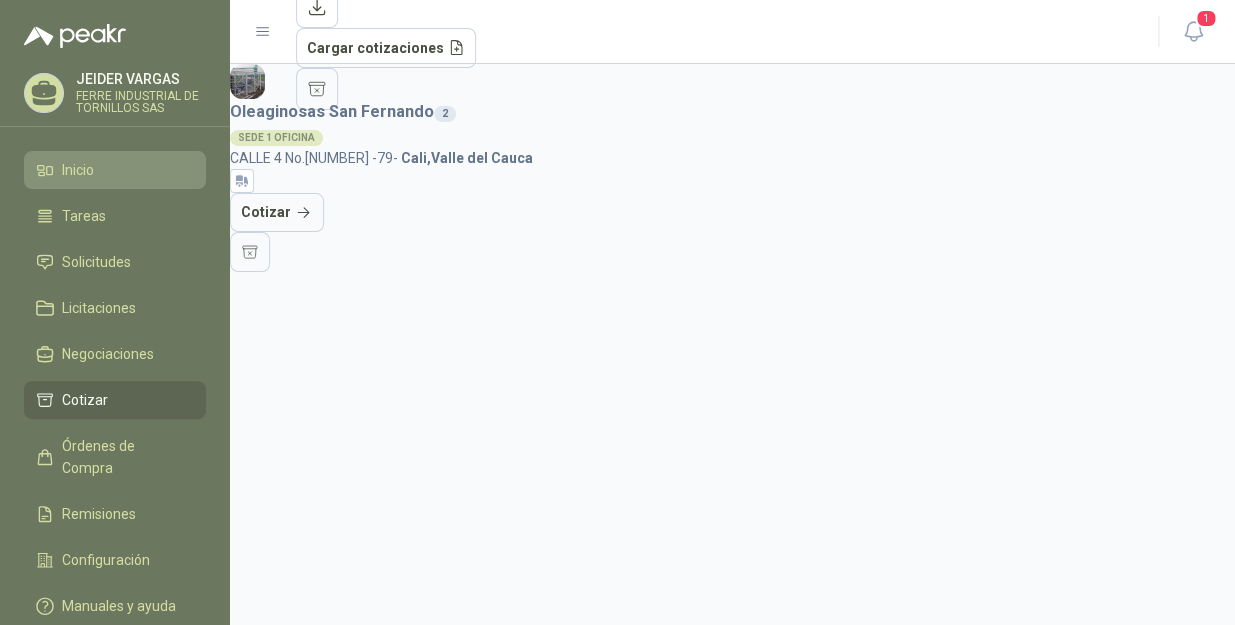click on "Inicio" at bounding box center [115, 170] 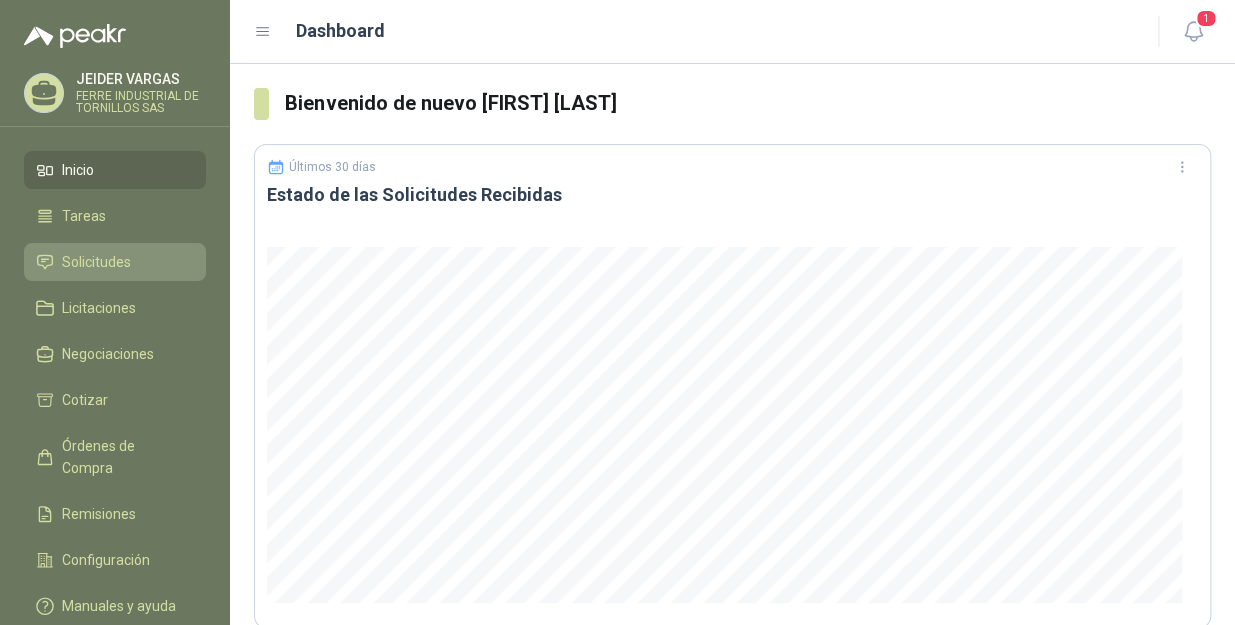 click on "Solicitudes" at bounding box center [115, 262] 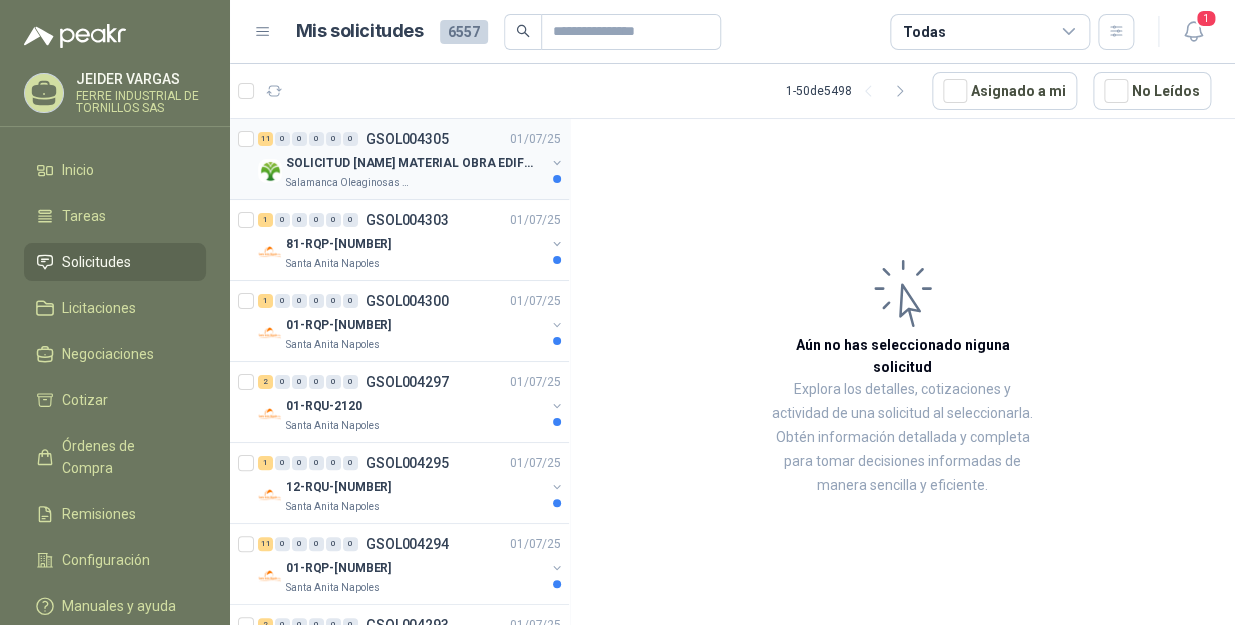 click on "SOLICITUD [NAME] MATERIAL OBRA EDIFICIO" at bounding box center [410, 163] 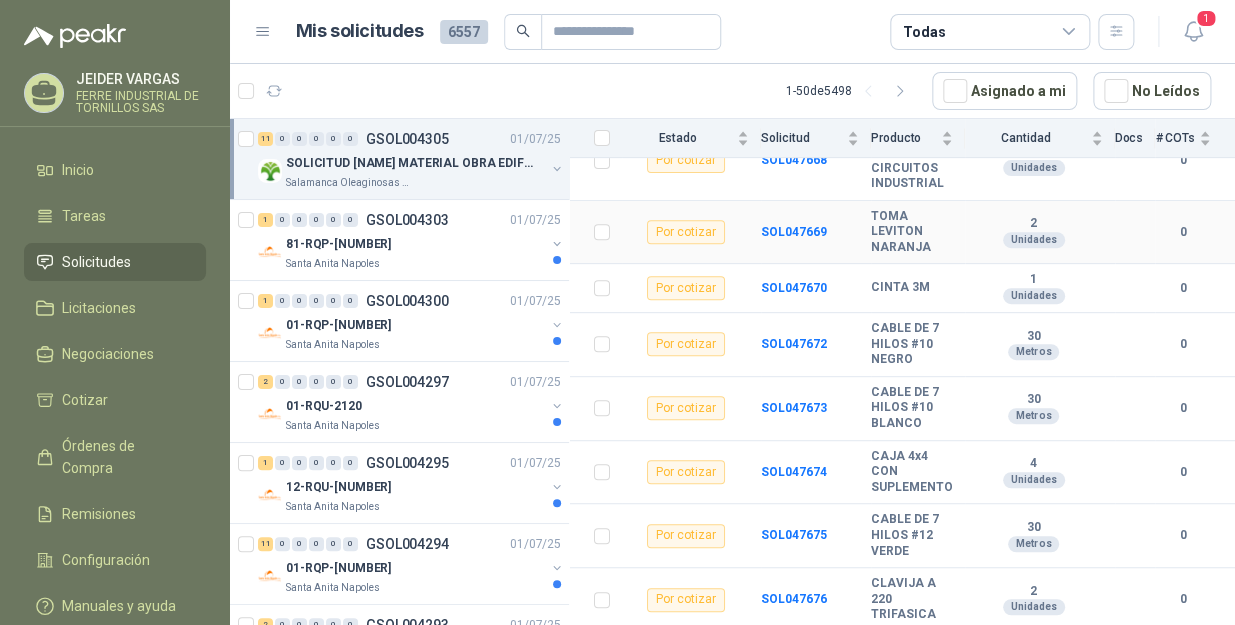 scroll, scrollTop: 470, scrollLeft: 0, axis: vertical 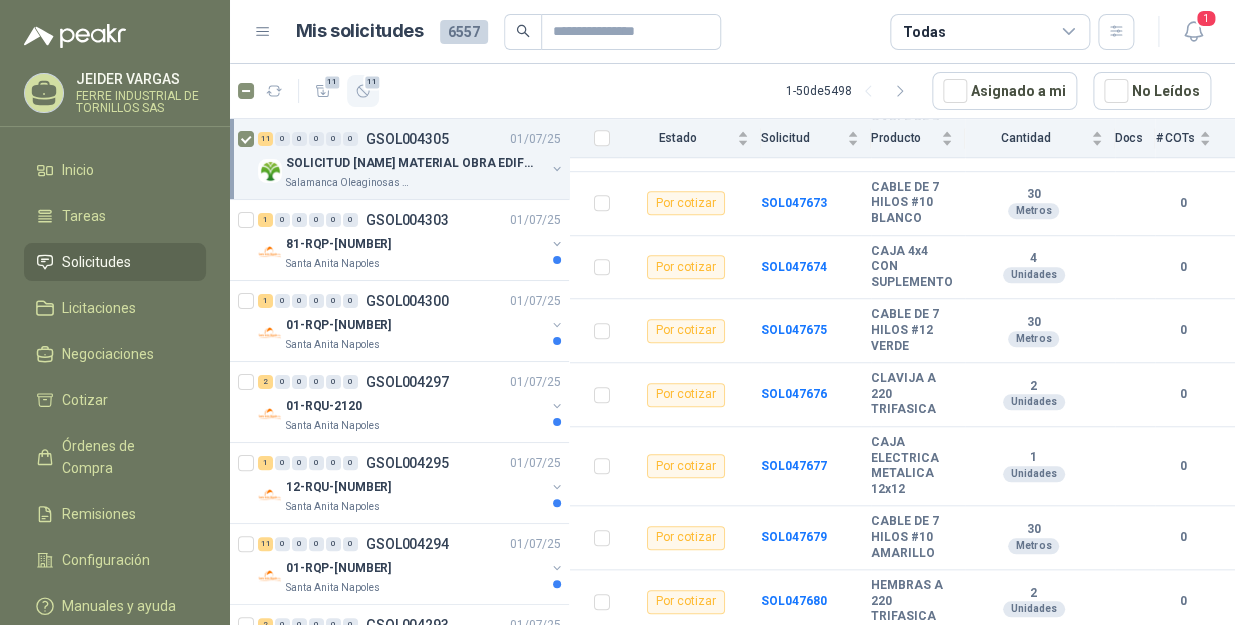click on "11" at bounding box center [372, 82] 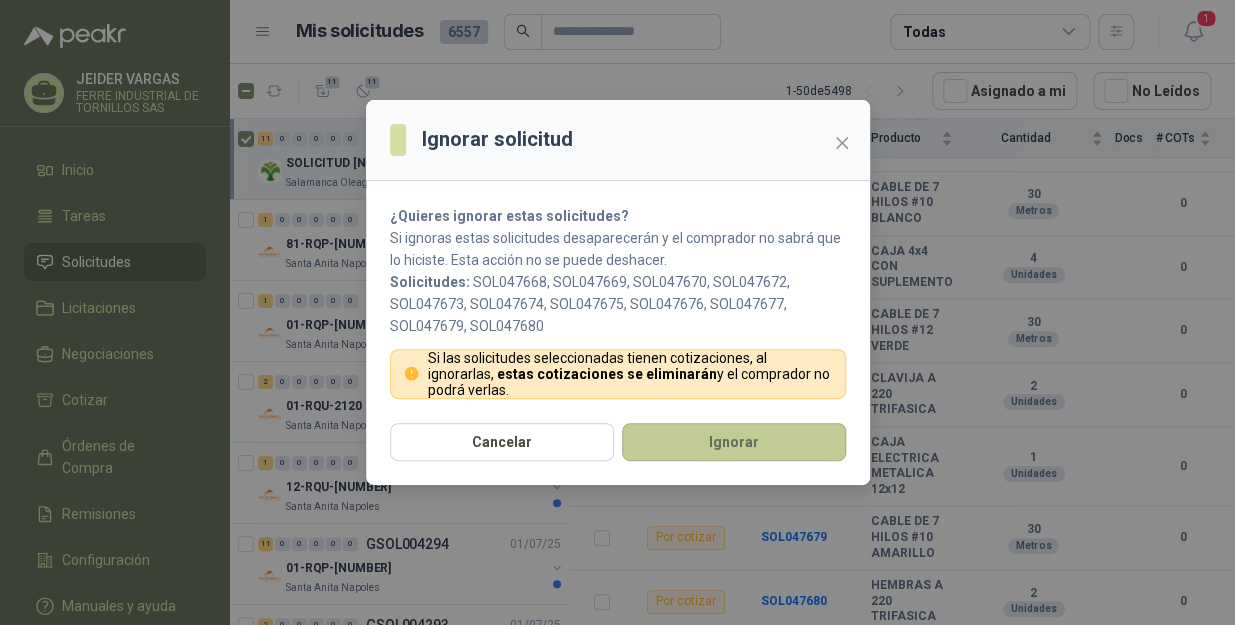 click on "Ignorar" at bounding box center [734, 442] 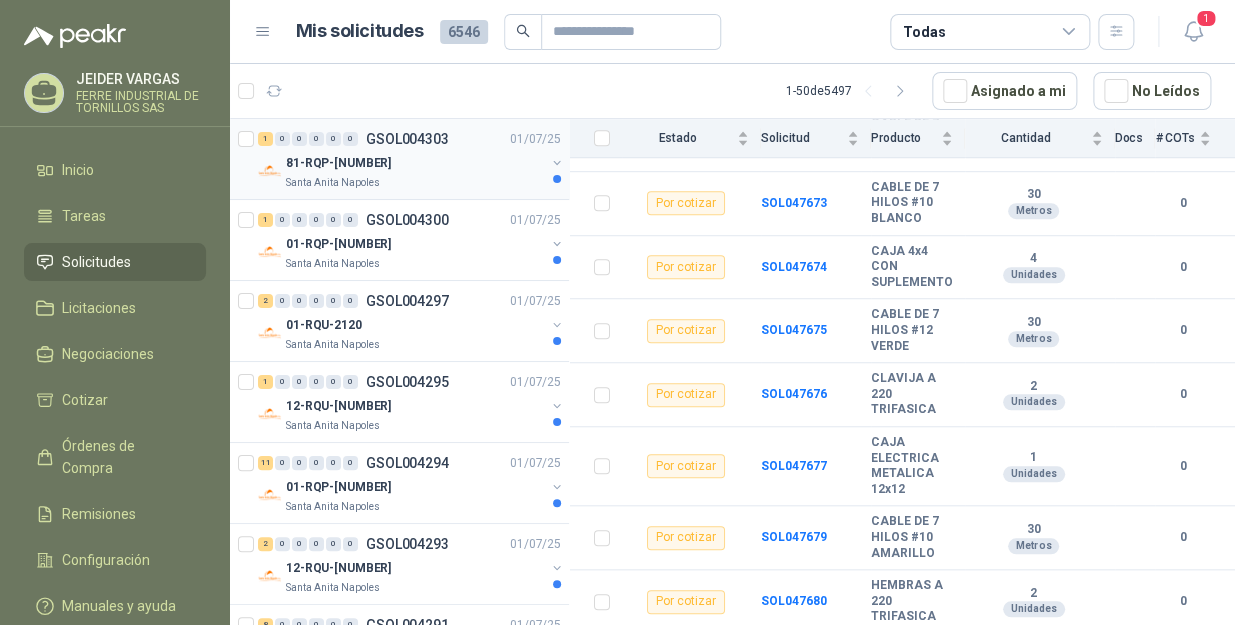 click on "Santa Anita Napoles" at bounding box center (415, 183) 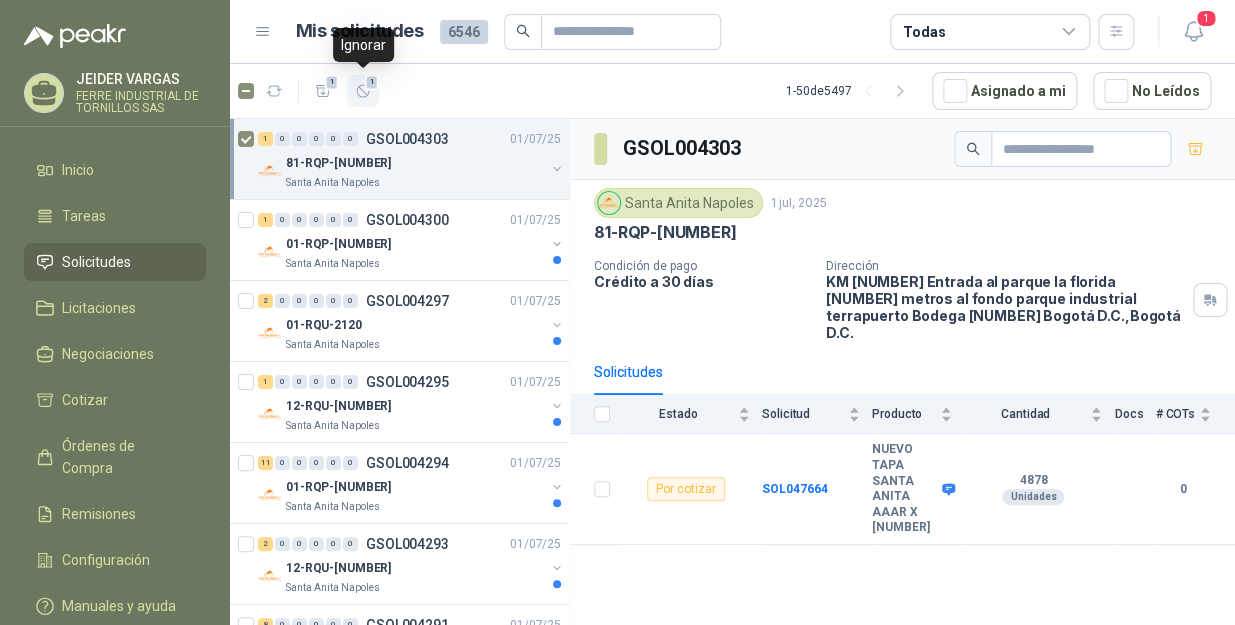 click on "1" at bounding box center [363, 91] 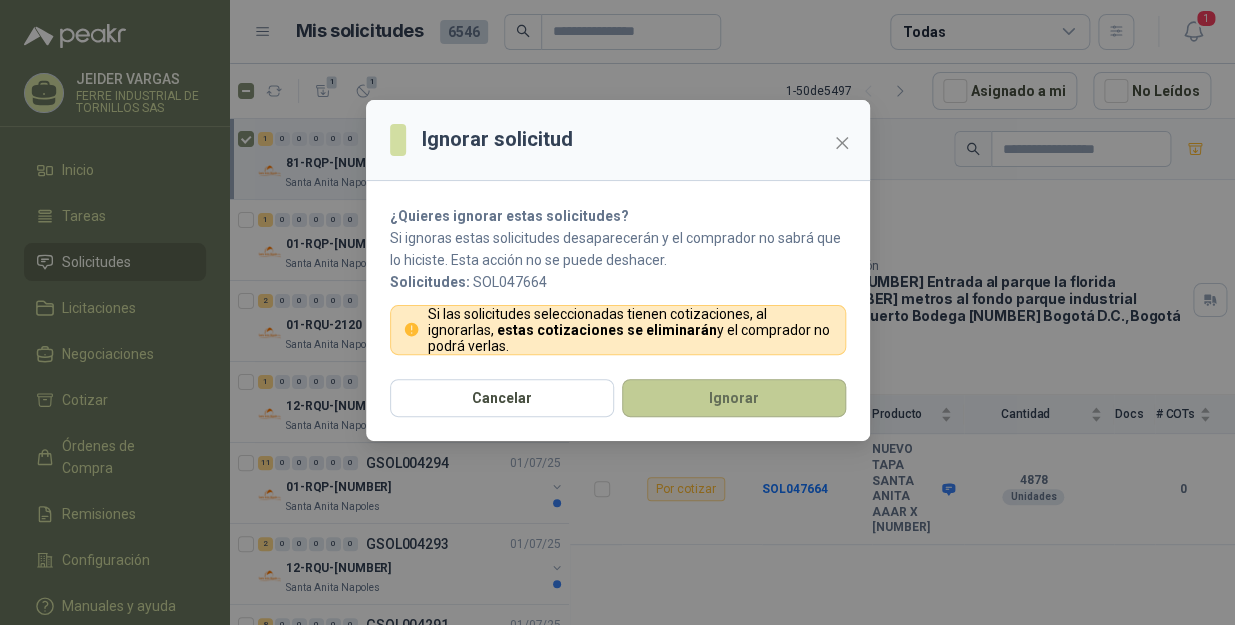 click on "Ignorar" at bounding box center [734, 398] 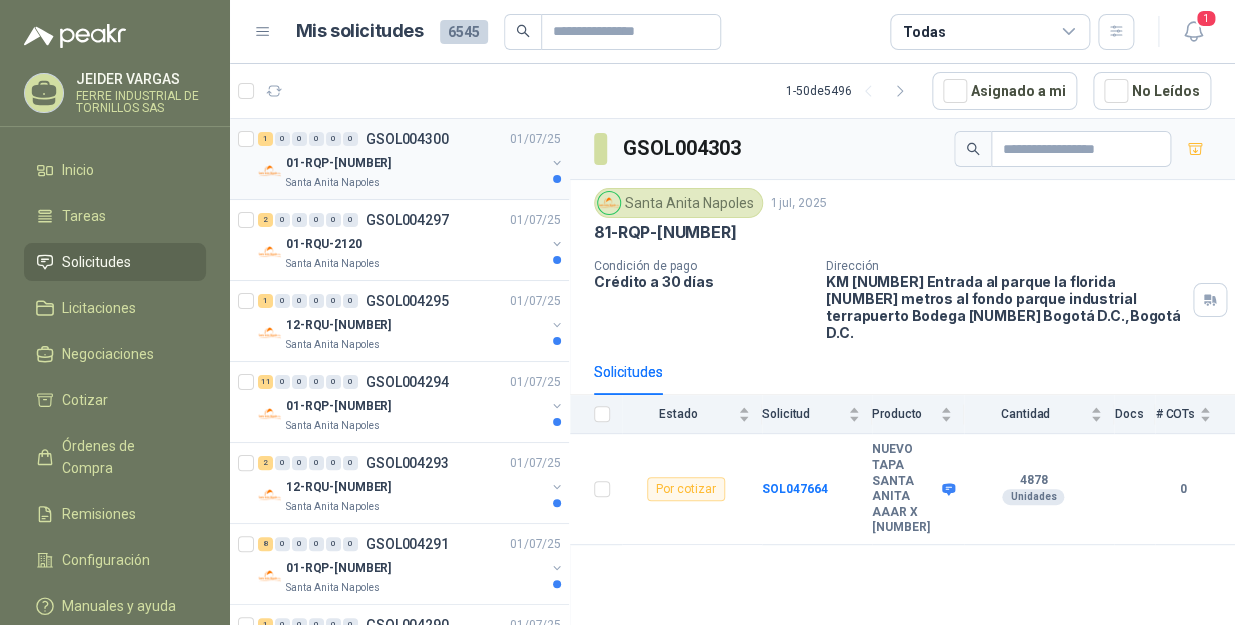 click on "Santa Anita Napoles" at bounding box center [415, 183] 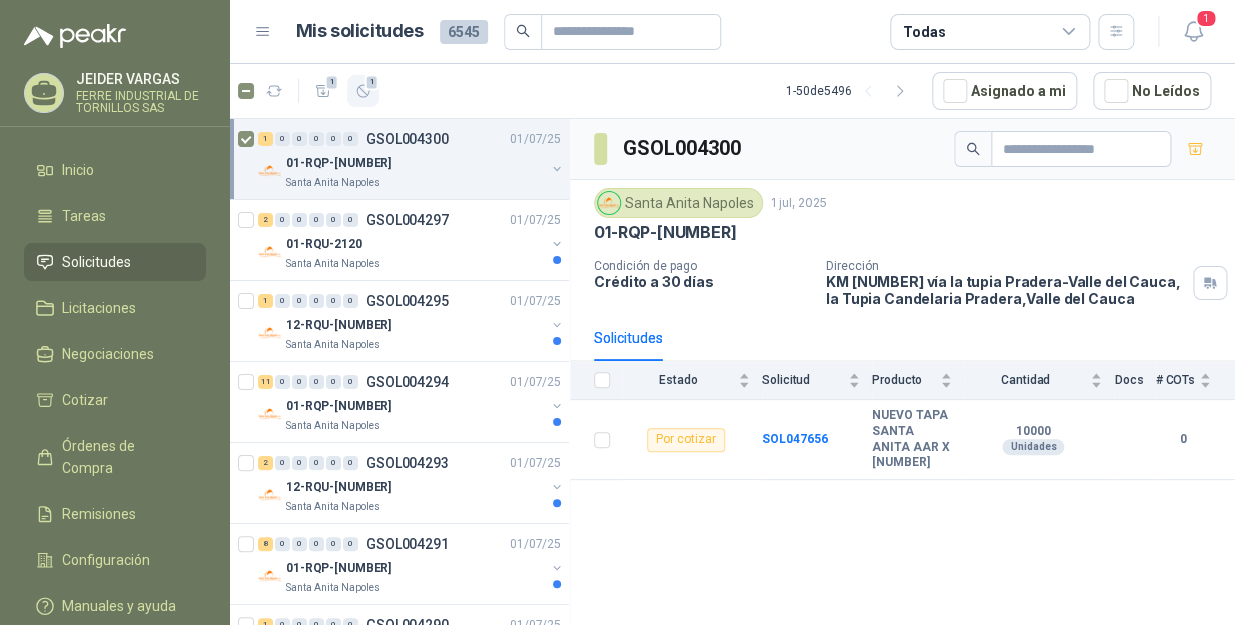 click at bounding box center [323, 91] 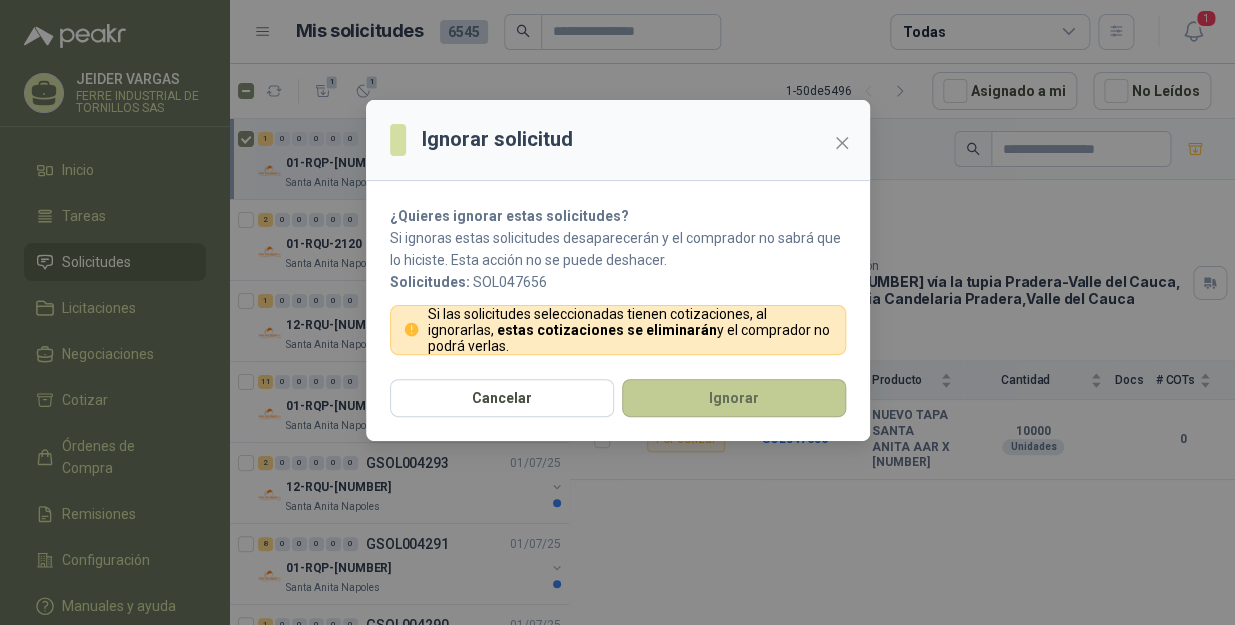 click on "Ignorar" at bounding box center [734, 398] 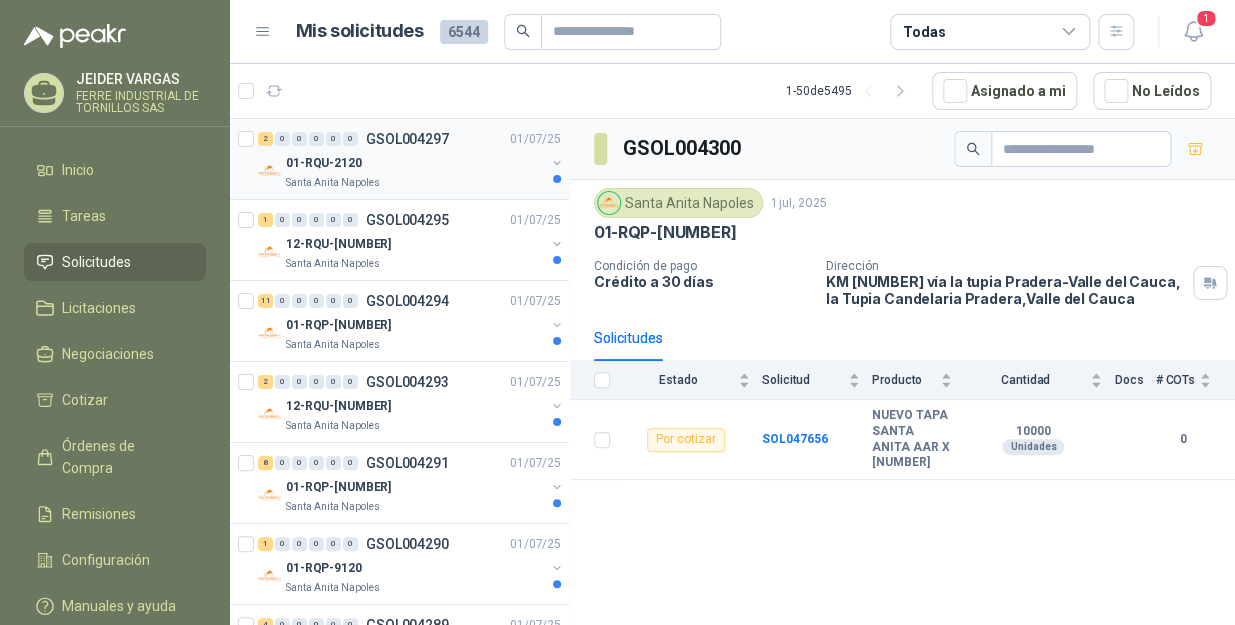 click on "Santa Anita Napoles" at bounding box center [415, 183] 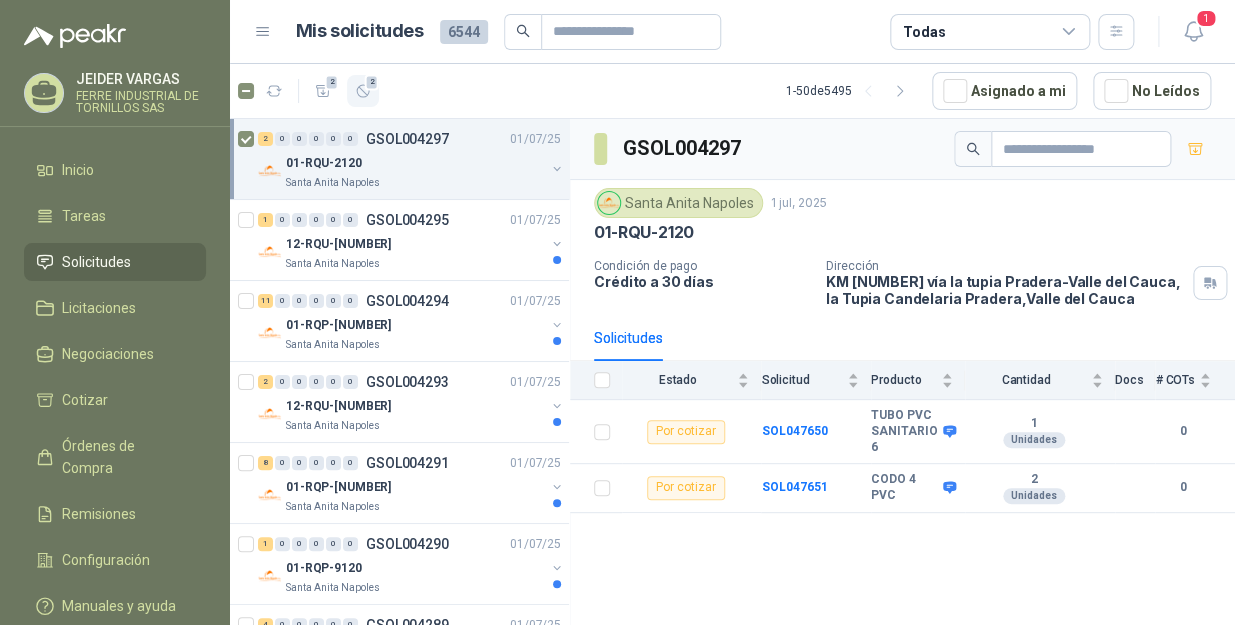 click at bounding box center (323, 91) 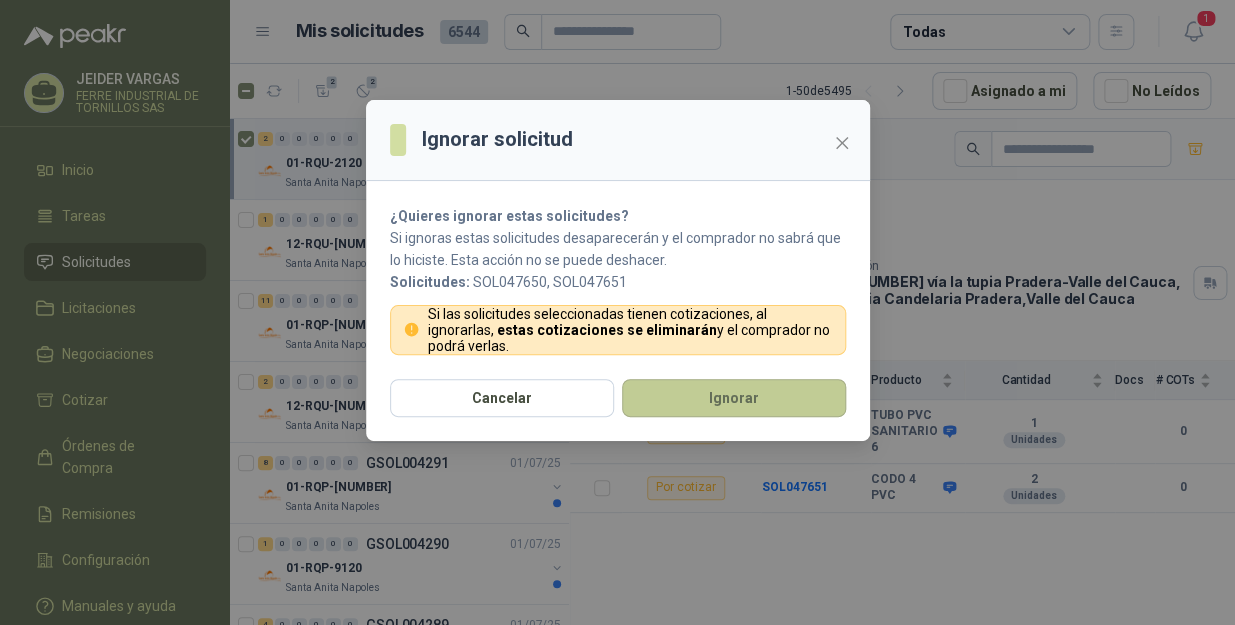click on "Ignorar" at bounding box center [734, 398] 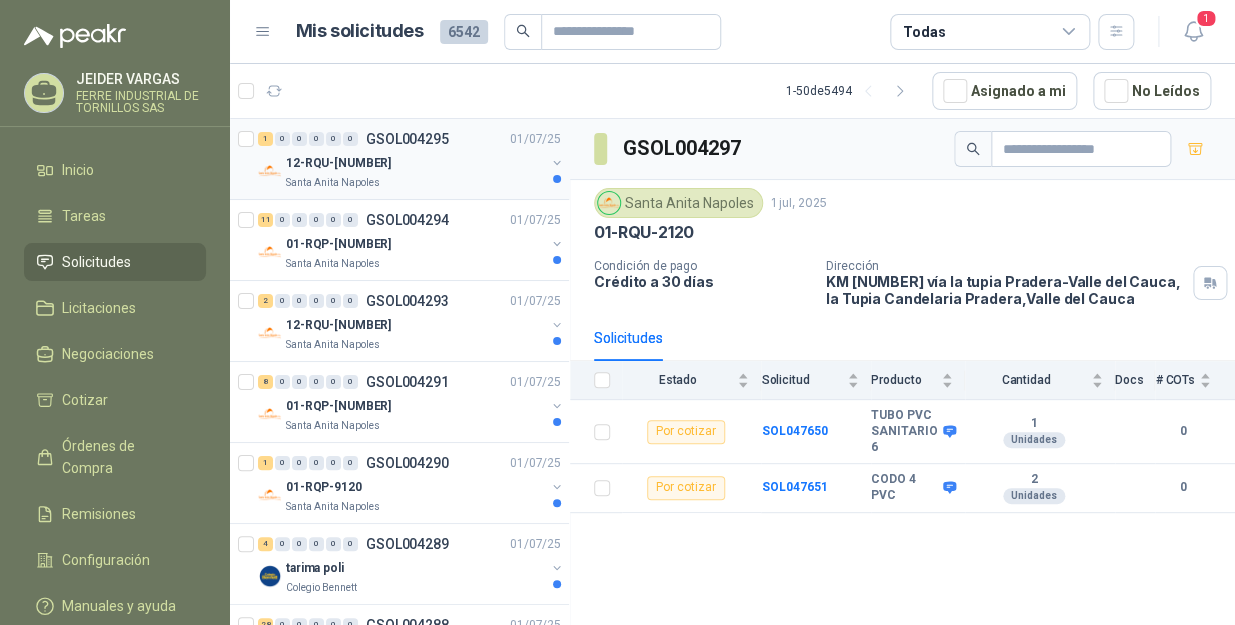 click on "12-RQU-[NUMBER]" at bounding box center [415, 163] 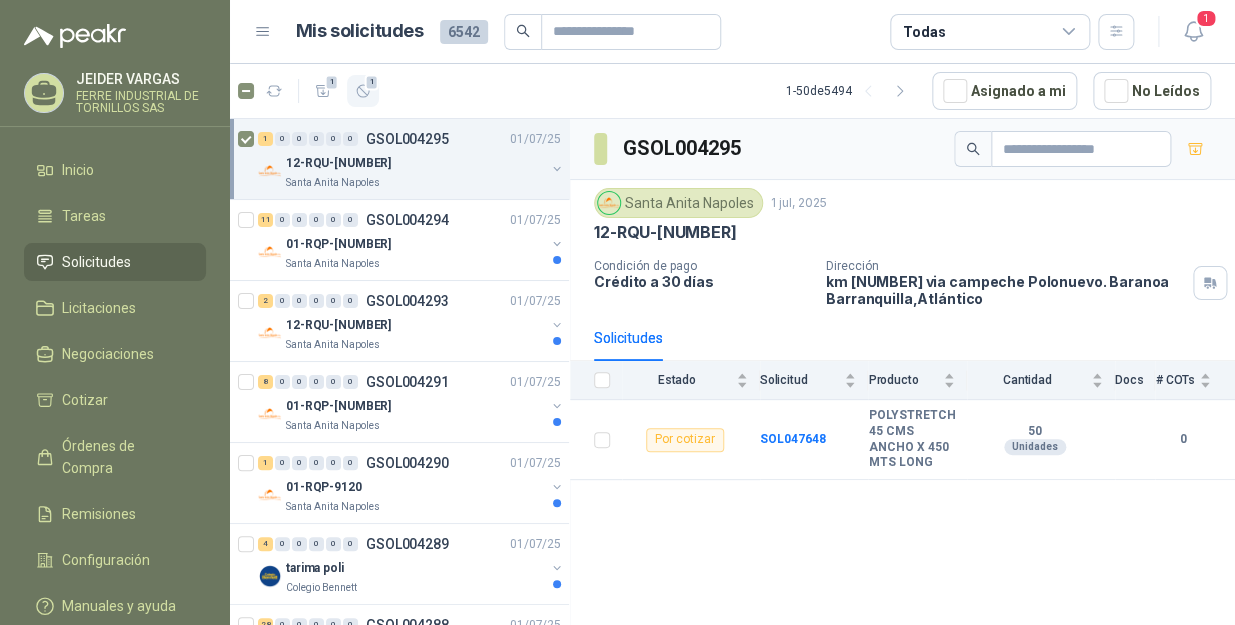 click at bounding box center [323, 91] 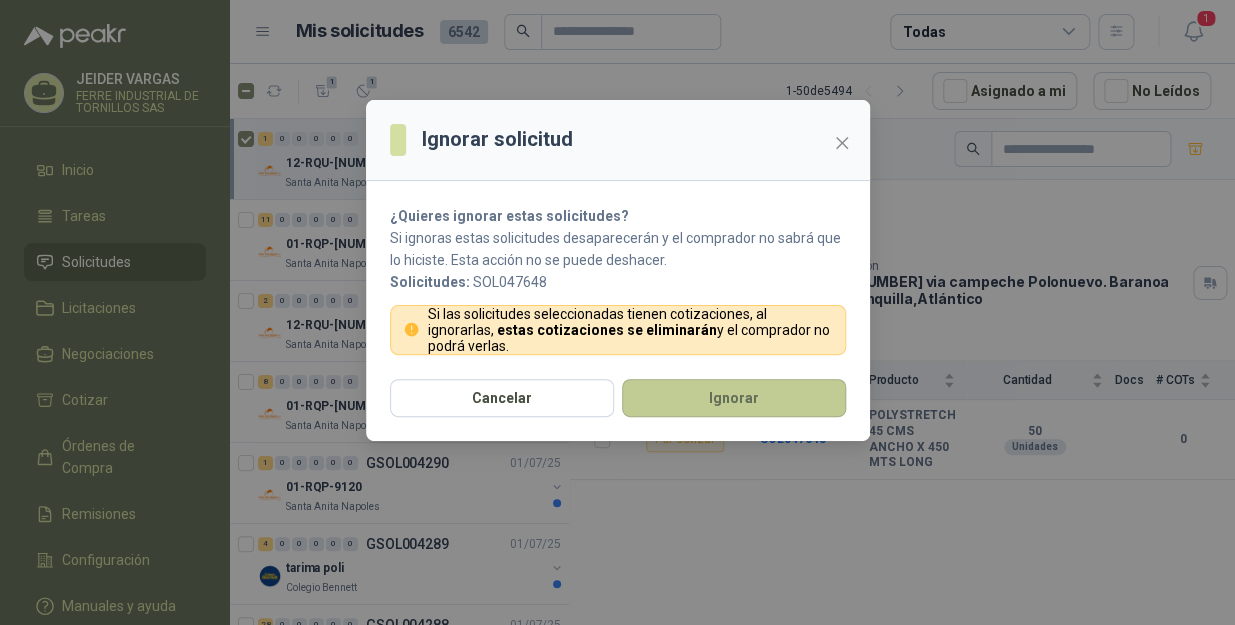 click on "Ignorar" at bounding box center [734, 398] 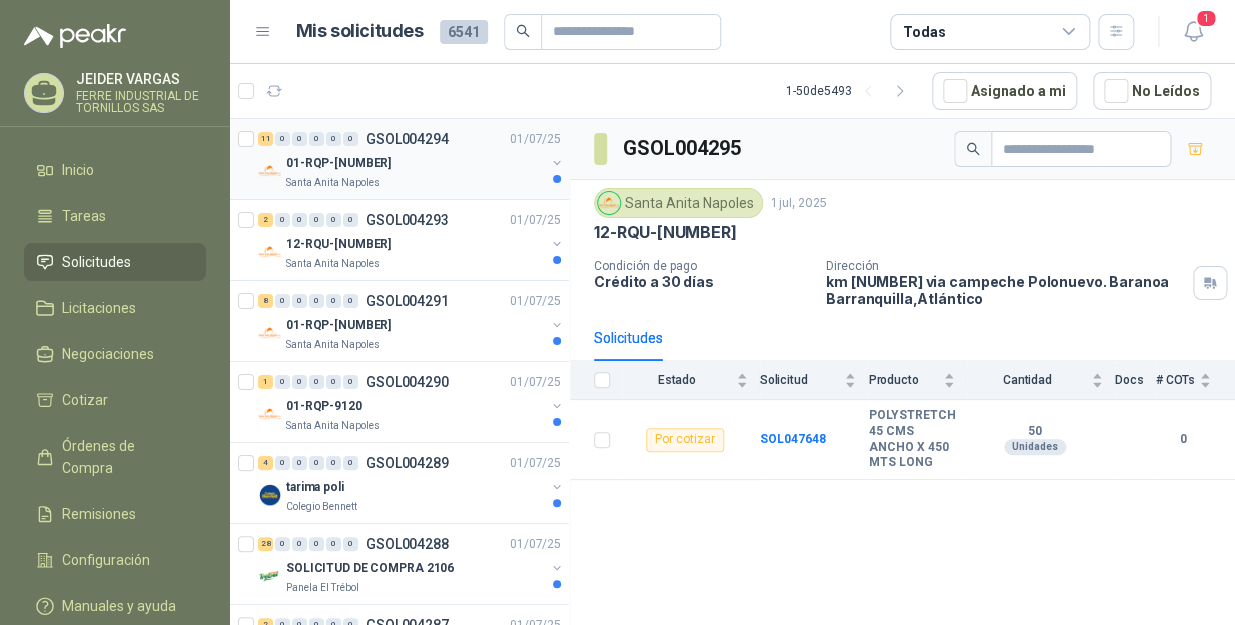 click on "Santa Anita Napoles" at bounding box center [415, 183] 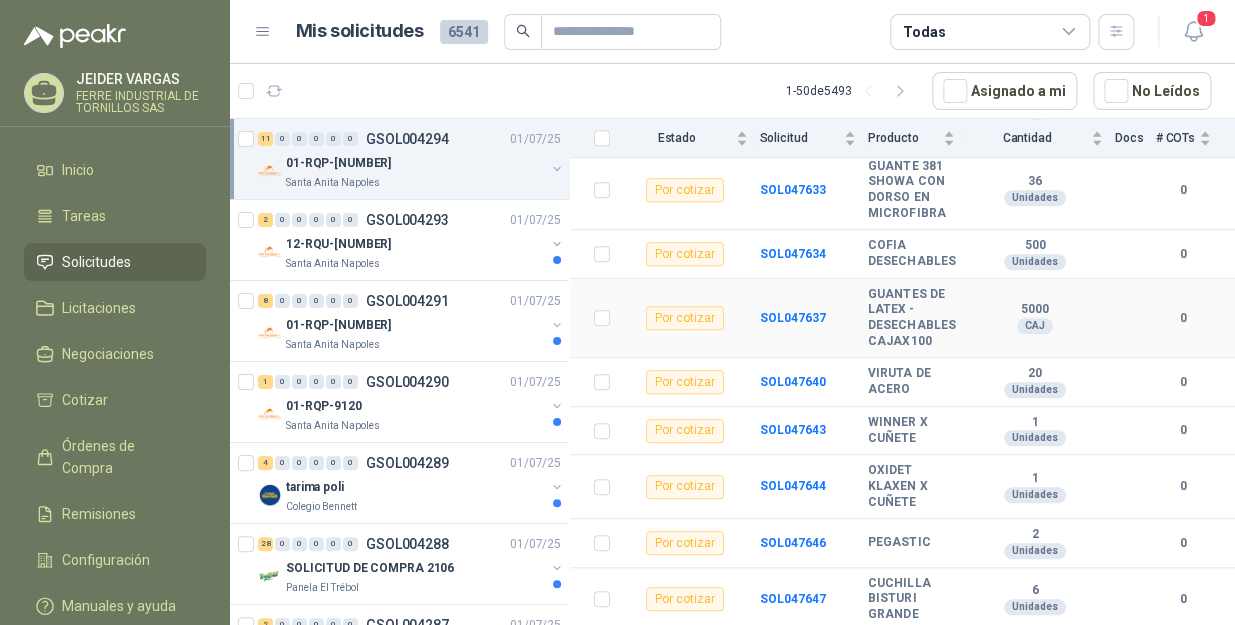 scroll, scrollTop: 0, scrollLeft: 0, axis: both 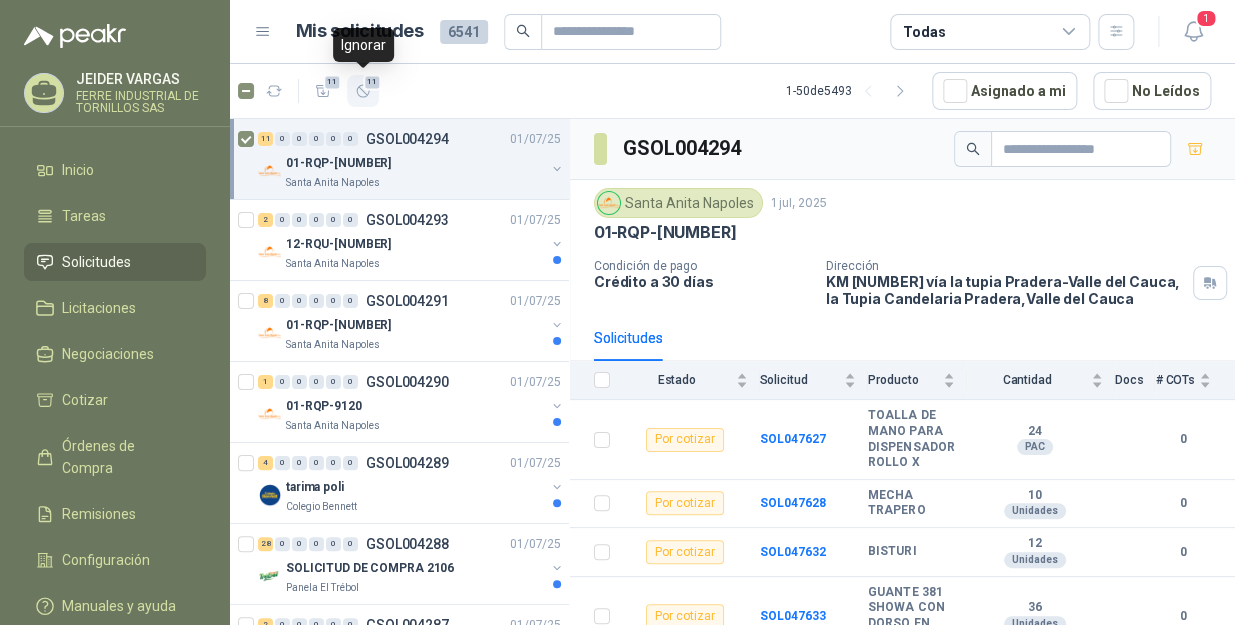 click on "11" at bounding box center (372, 82) 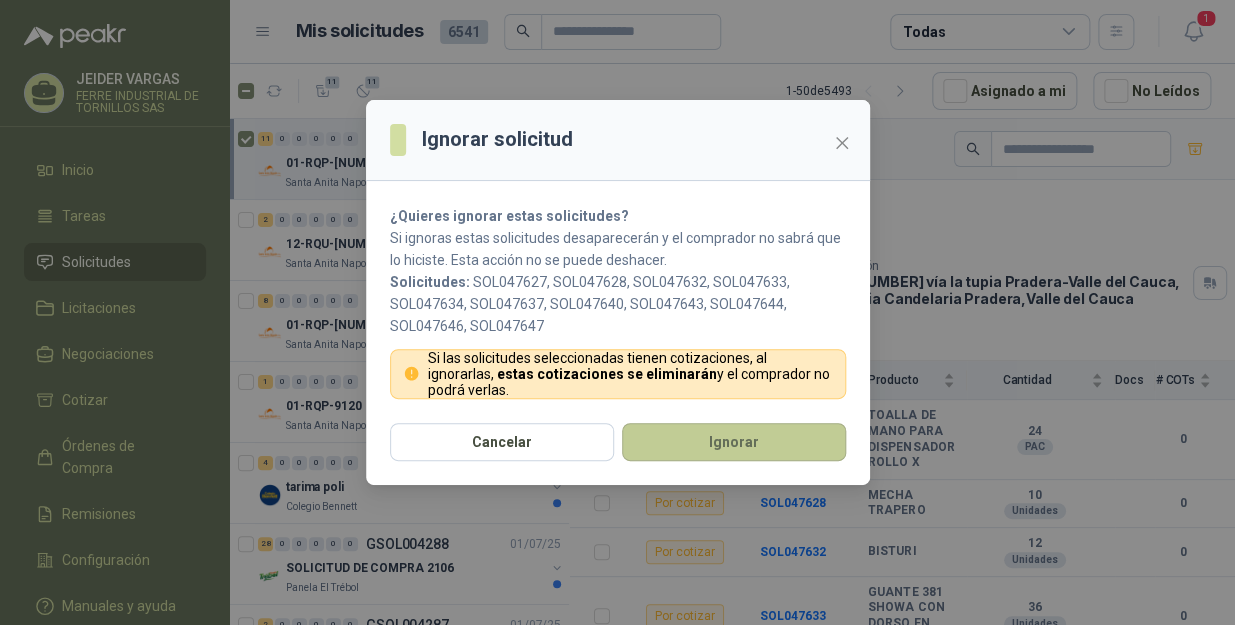 click on "Ignorar" at bounding box center [734, 442] 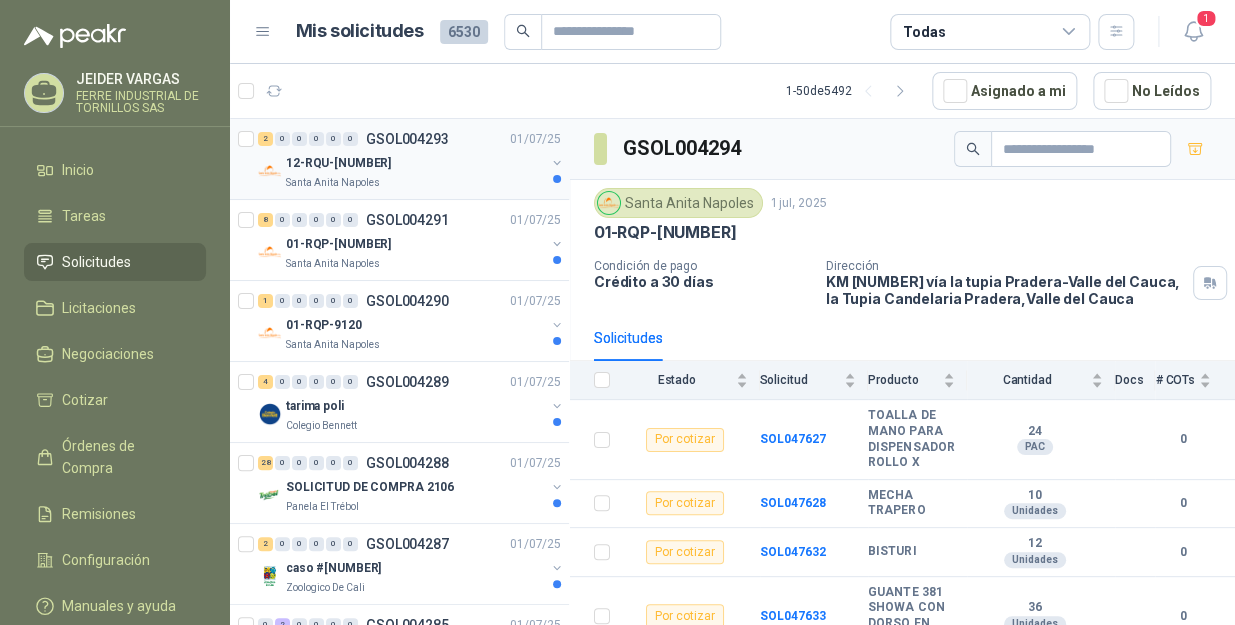 click on "12-RQU-[NUMBER]" at bounding box center [415, 163] 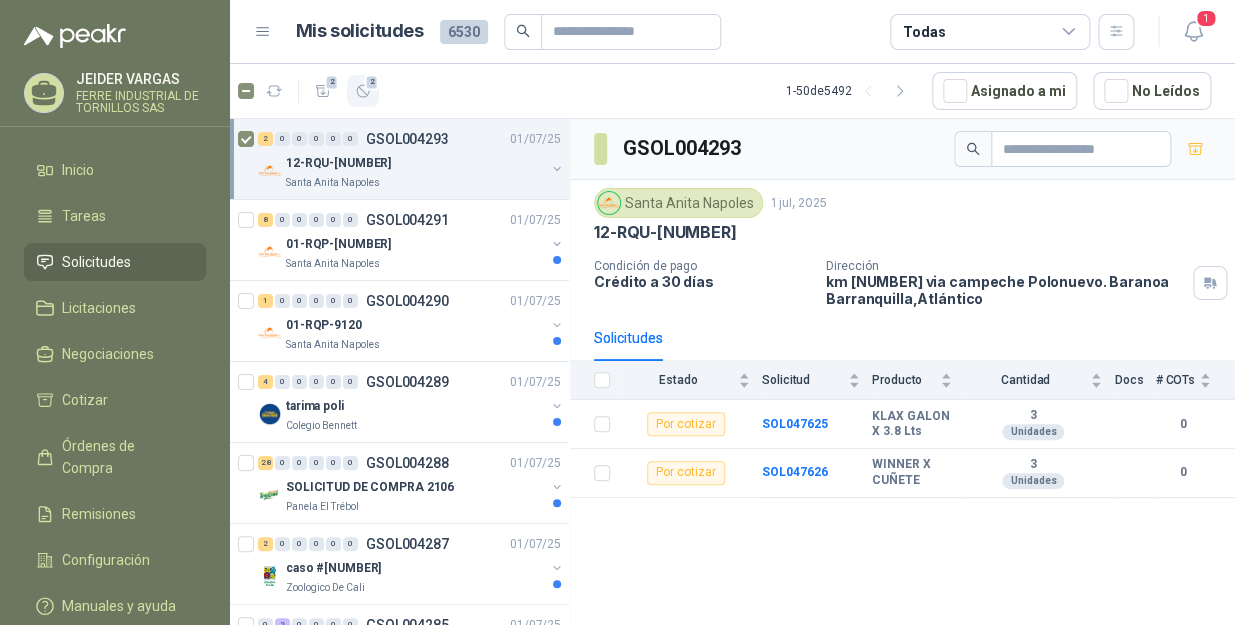 click at bounding box center [323, 91] 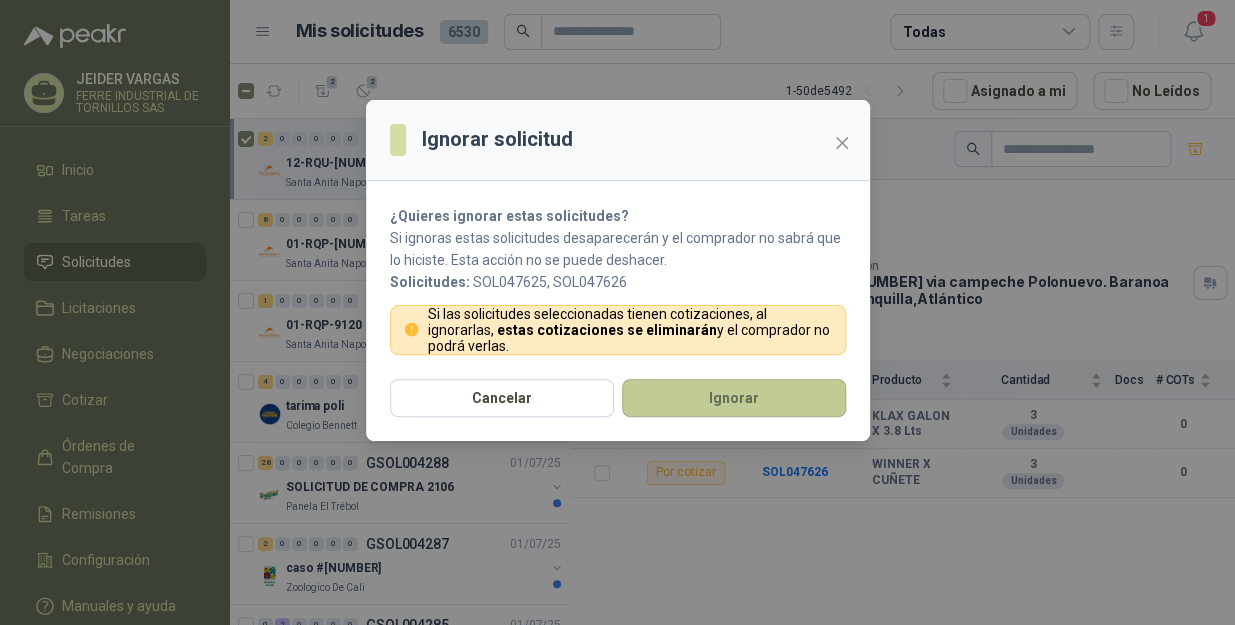 click on "Ignorar" at bounding box center (734, 398) 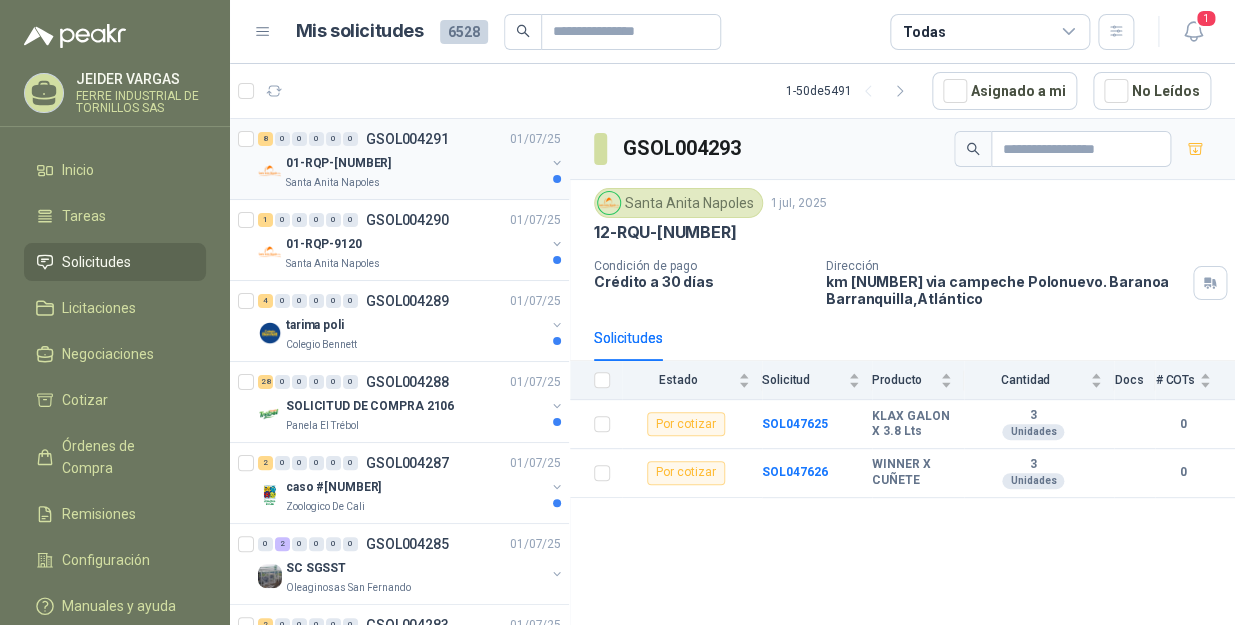 click on "01-RQP-[NUMBER]" at bounding box center [415, 163] 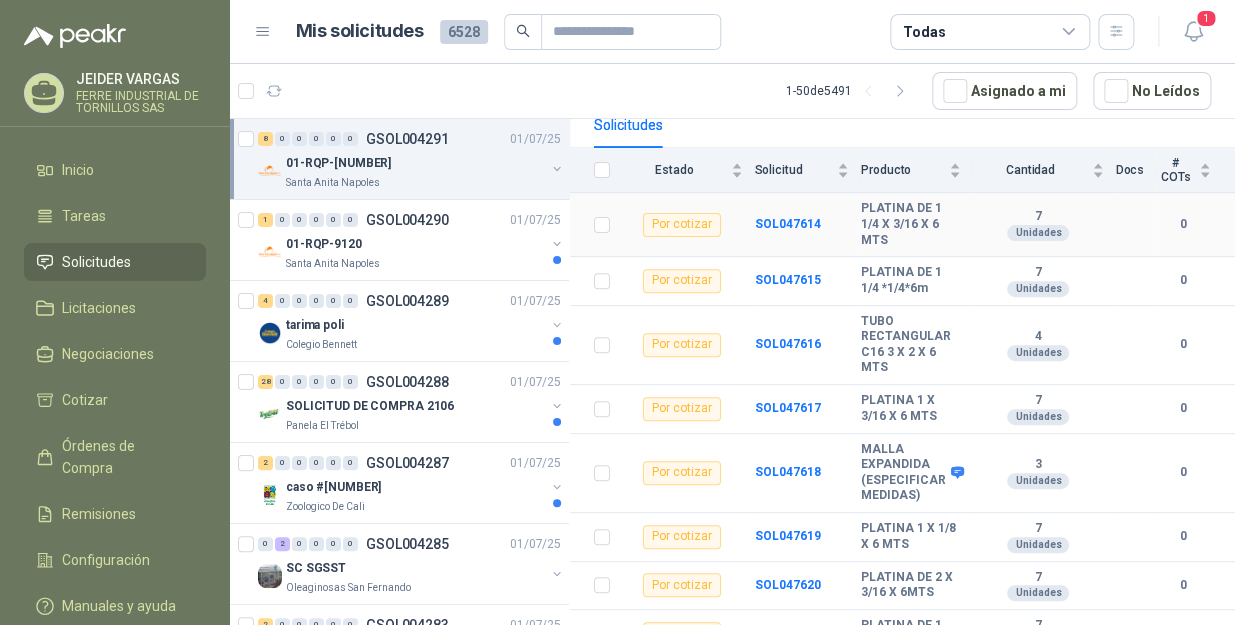 scroll, scrollTop: 236, scrollLeft: 0, axis: vertical 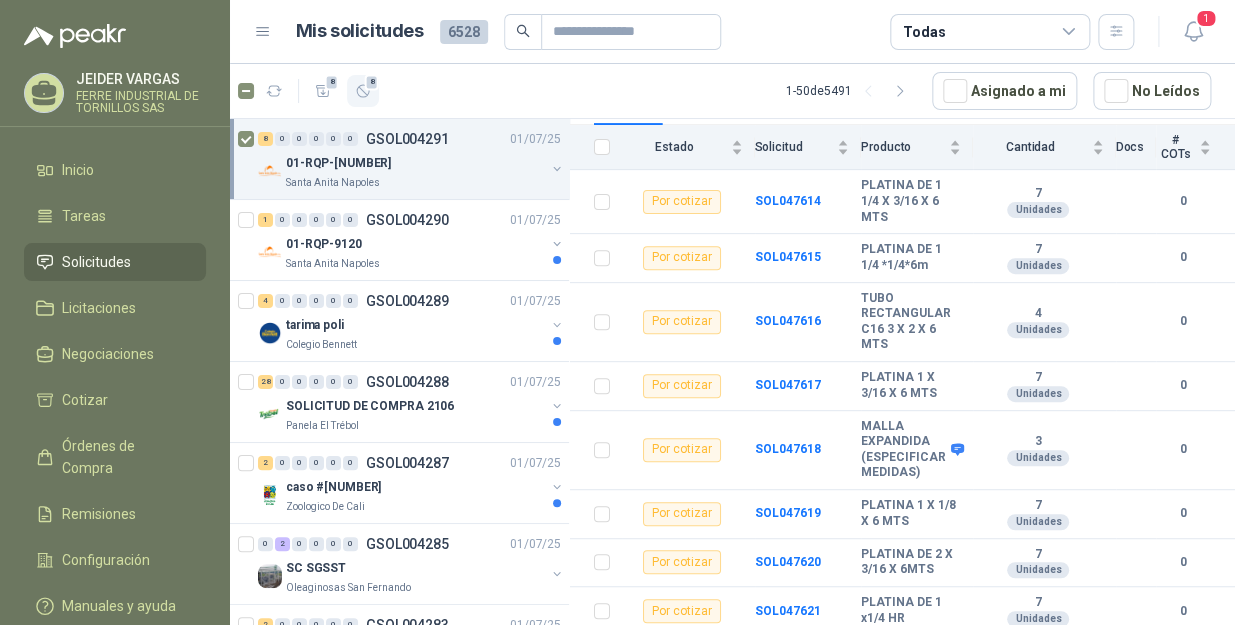 click on "8" at bounding box center [363, 91] 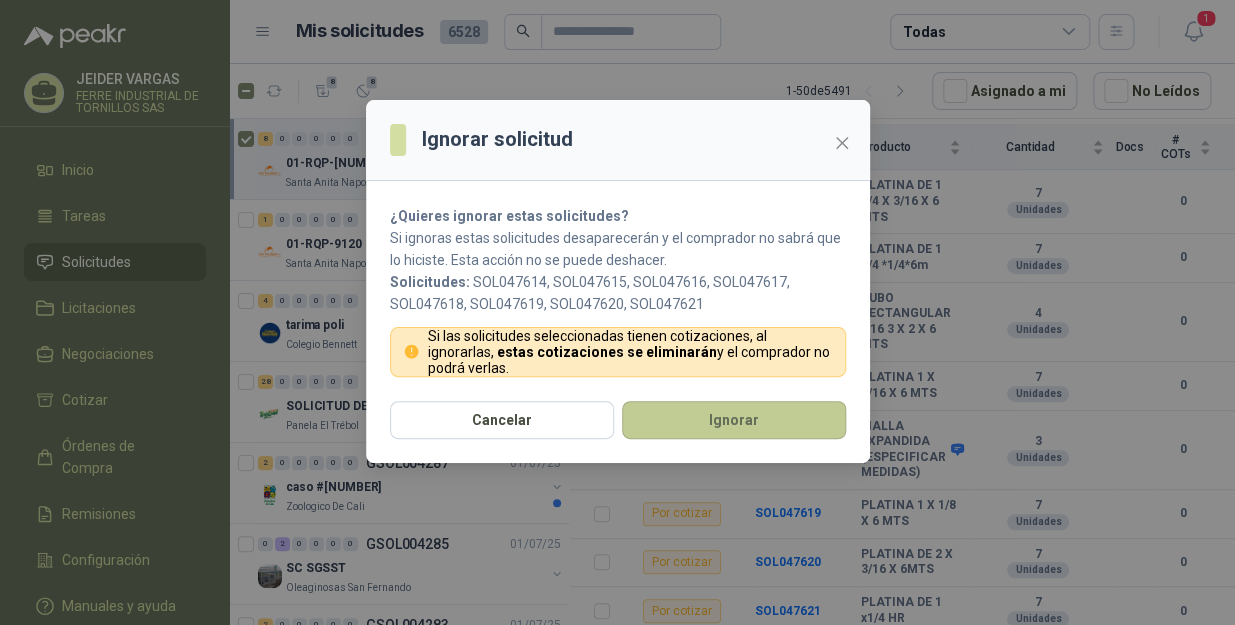 click on "Ignorar" at bounding box center (734, 420) 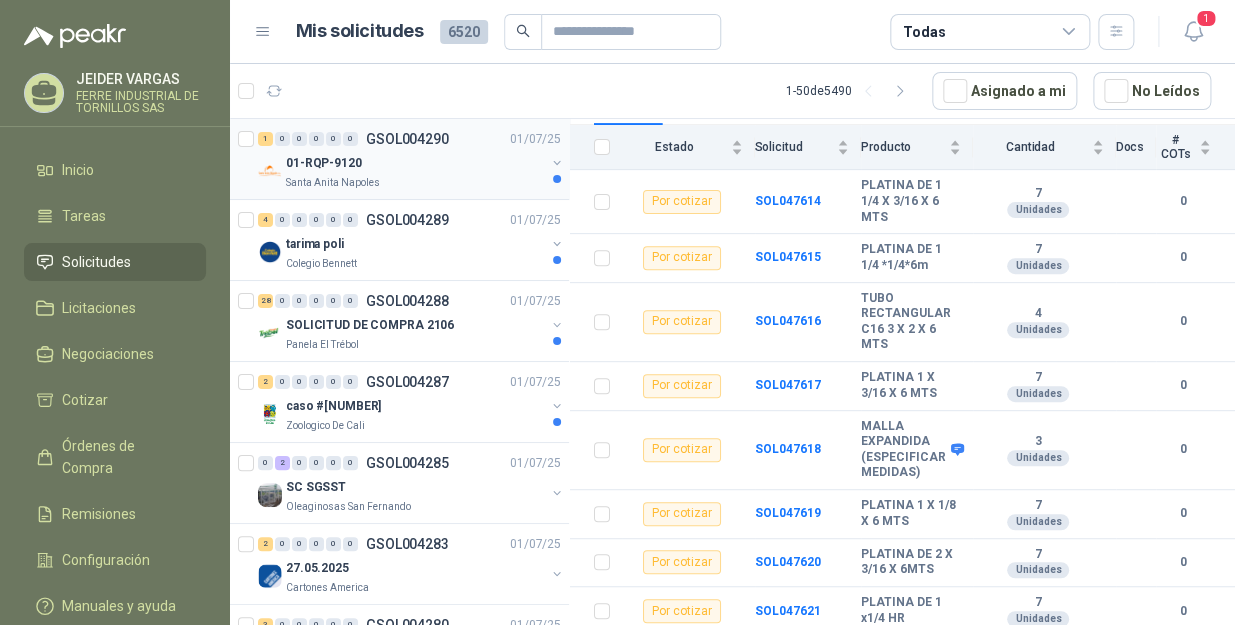 click on "01-RQP-9120" at bounding box center [415, 163] 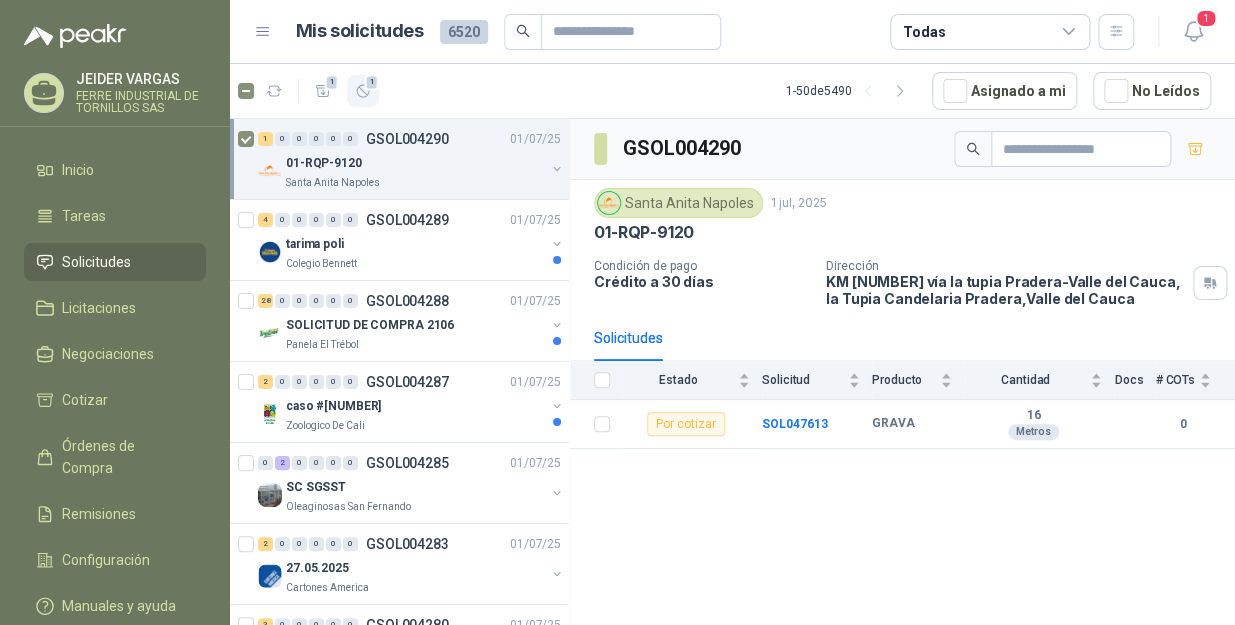click on "1" at bounding box center (332, 82) 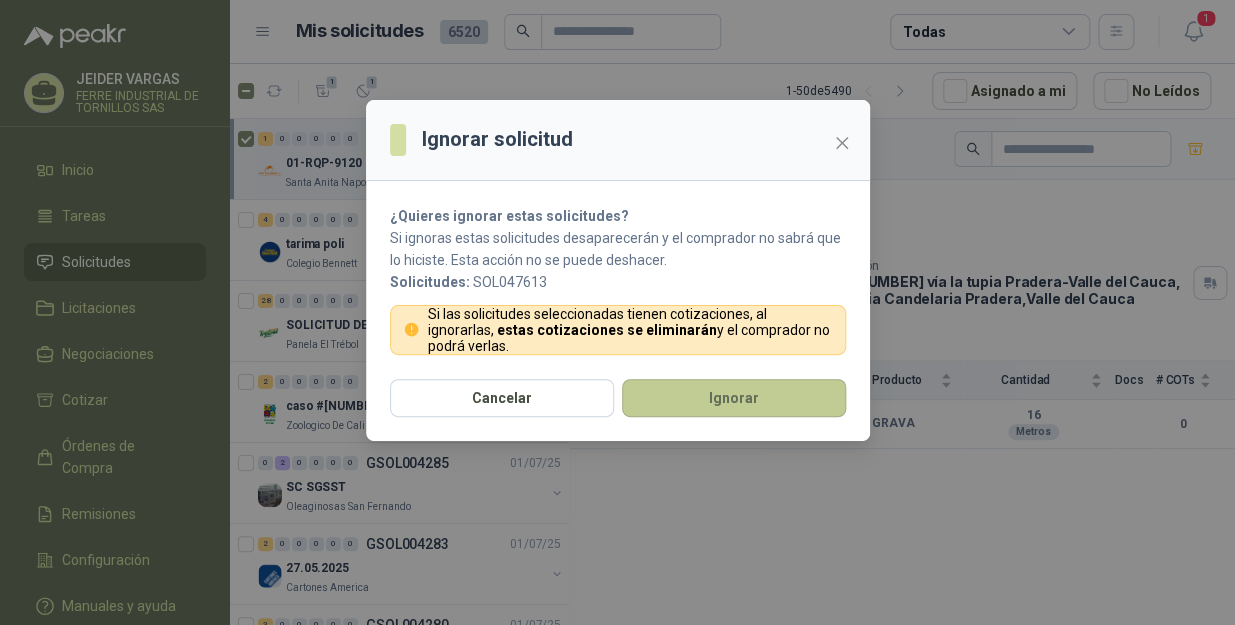 click on "Ignorar" at bounding box center [734, 398] 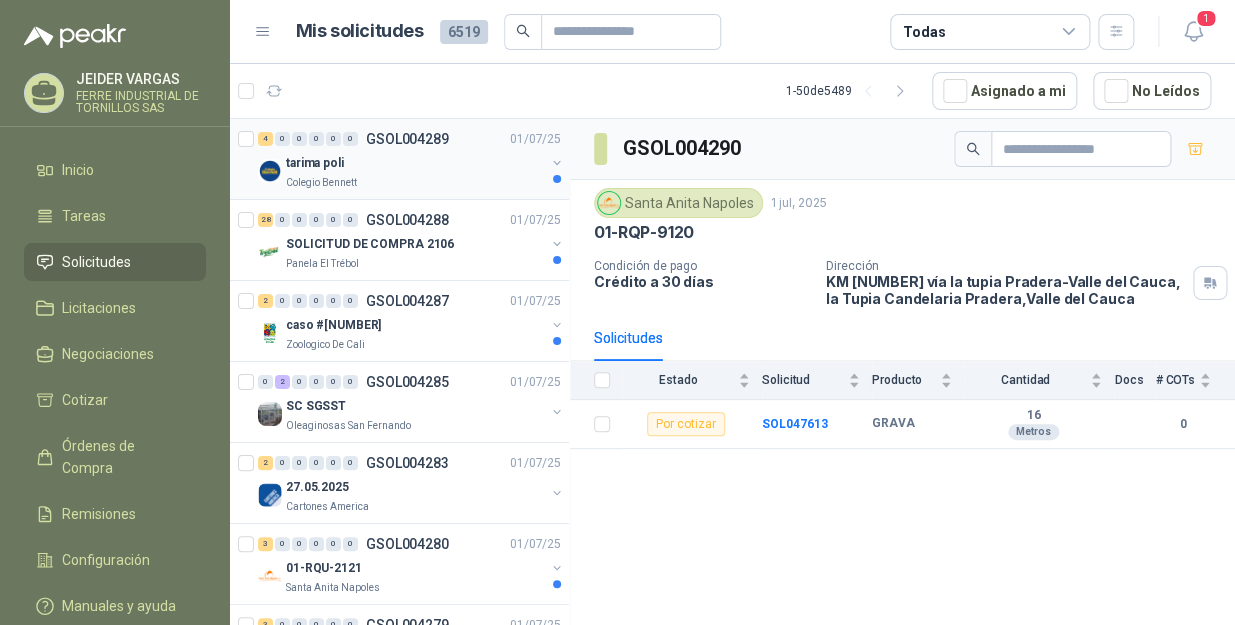 click on "Colegio Bennett" at bounding box center [415, 183] 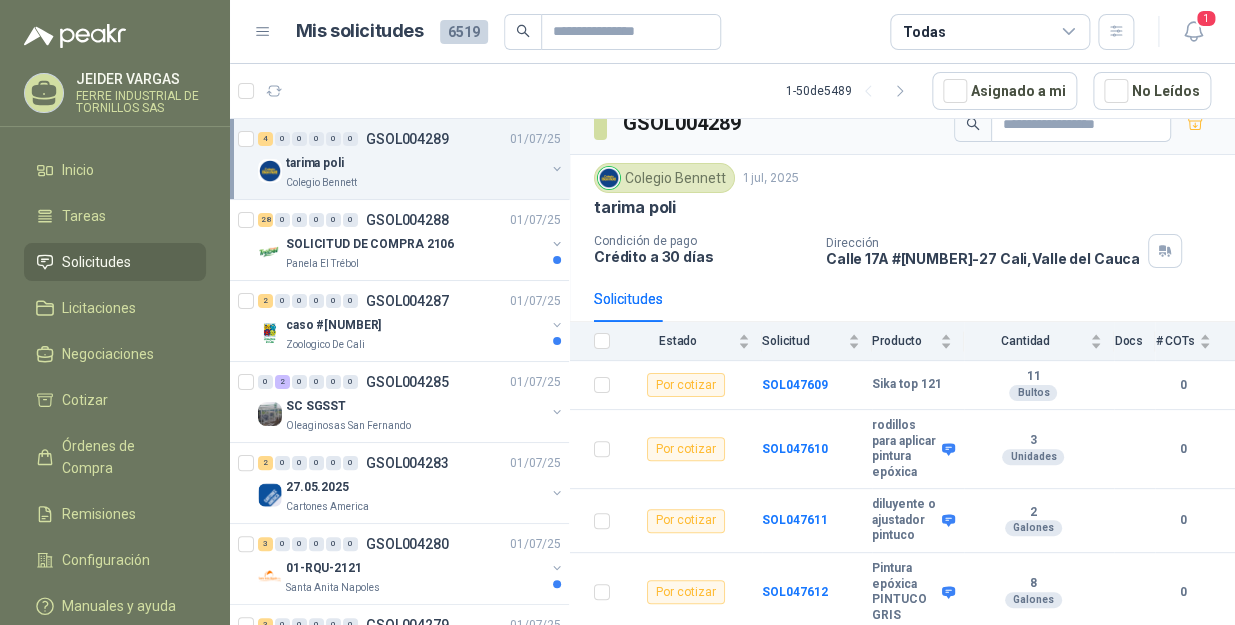 scroll, scrollTop: 55, scrollLeft: 0, axis: vertical 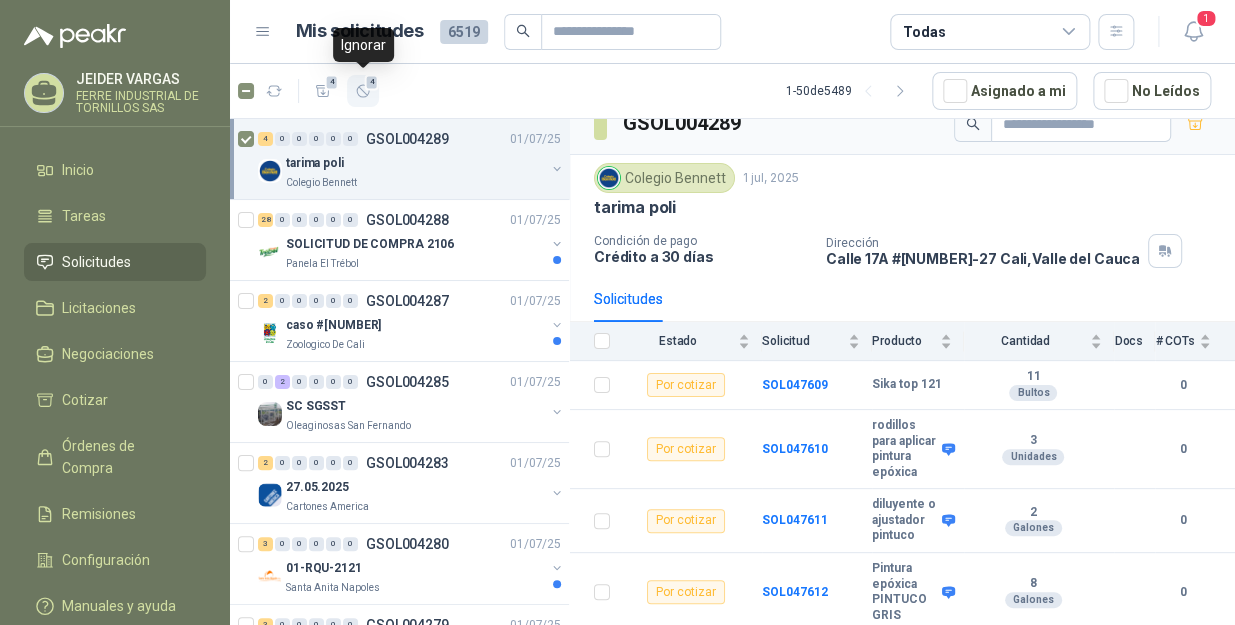 click at bounding box center [363, 91] 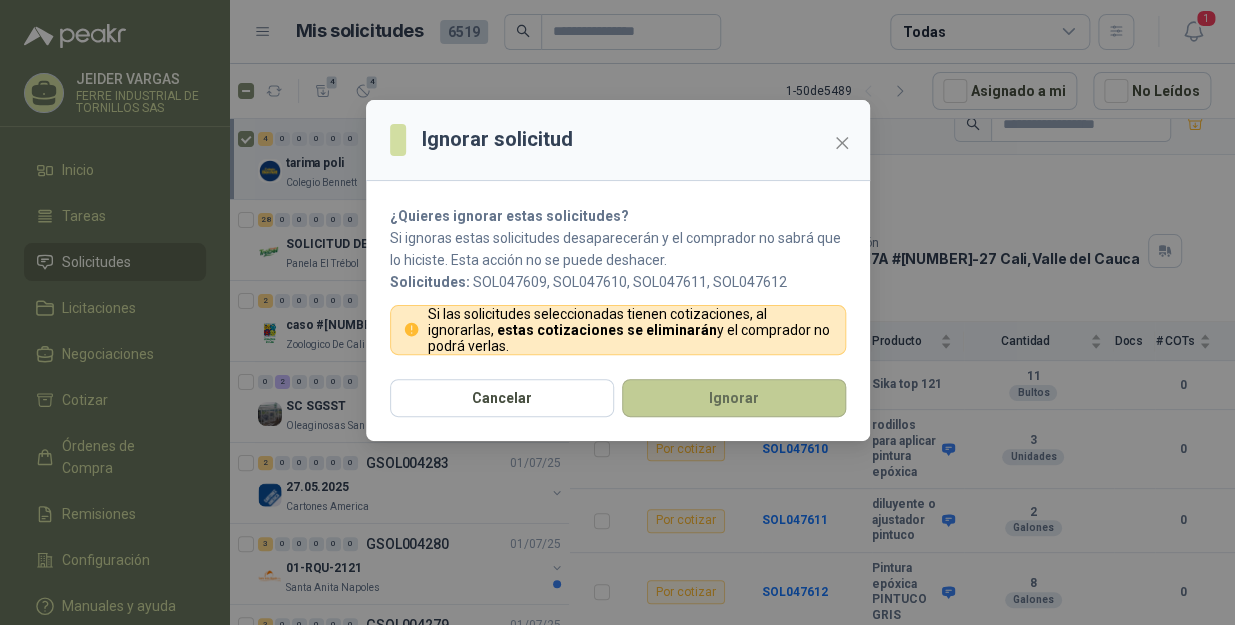click on "Ignorar" at bounding box center (734, 398) 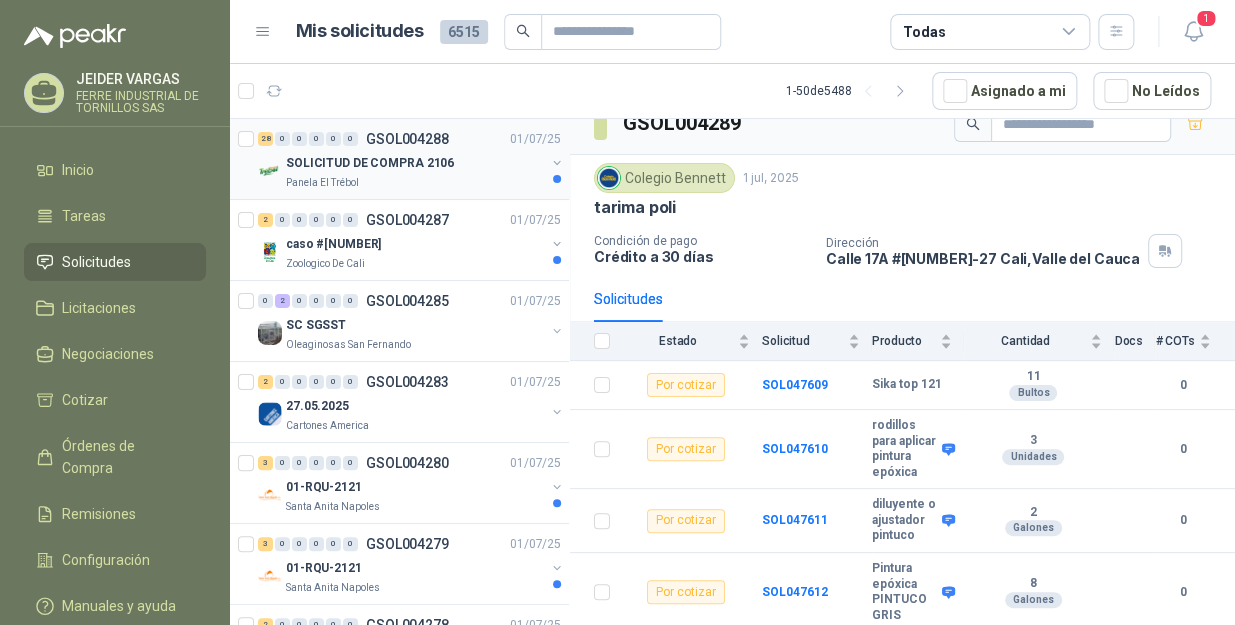 click on "[NUMBER]   0   0   0   0   0   GSOL004288 01/07/25   SOLICITUD DE COMPRA [NUMBER] Panela El Trébol" at bounding box center [399, 159] 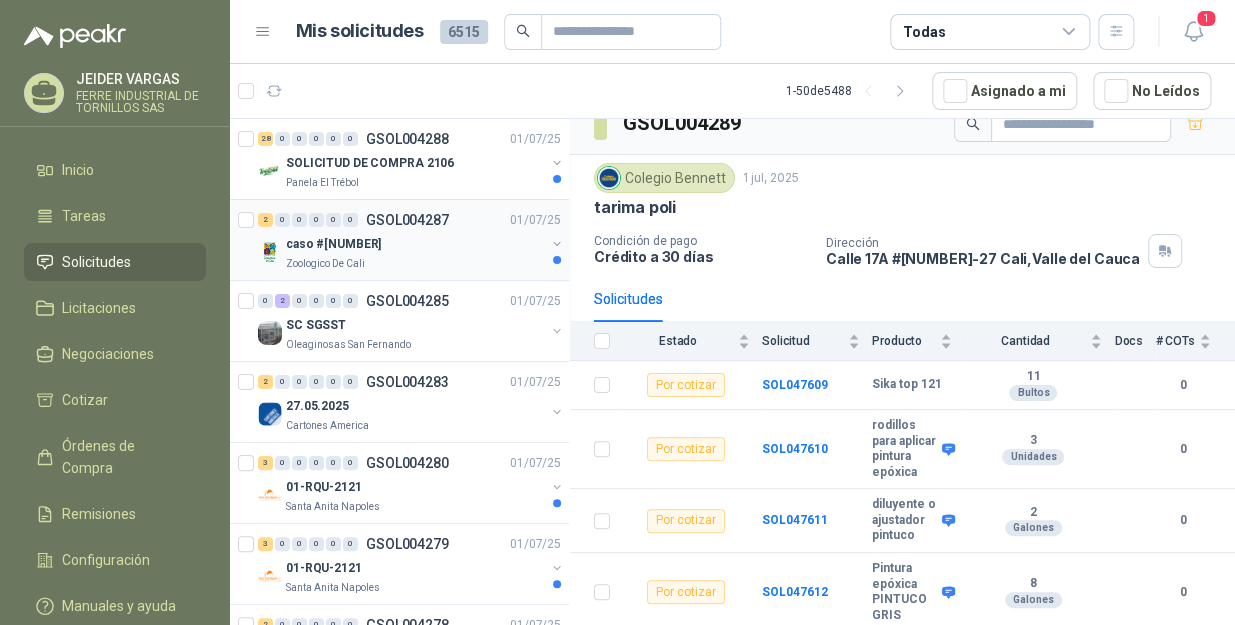 click on "GSOL004287" at bounding box center (407, 220) 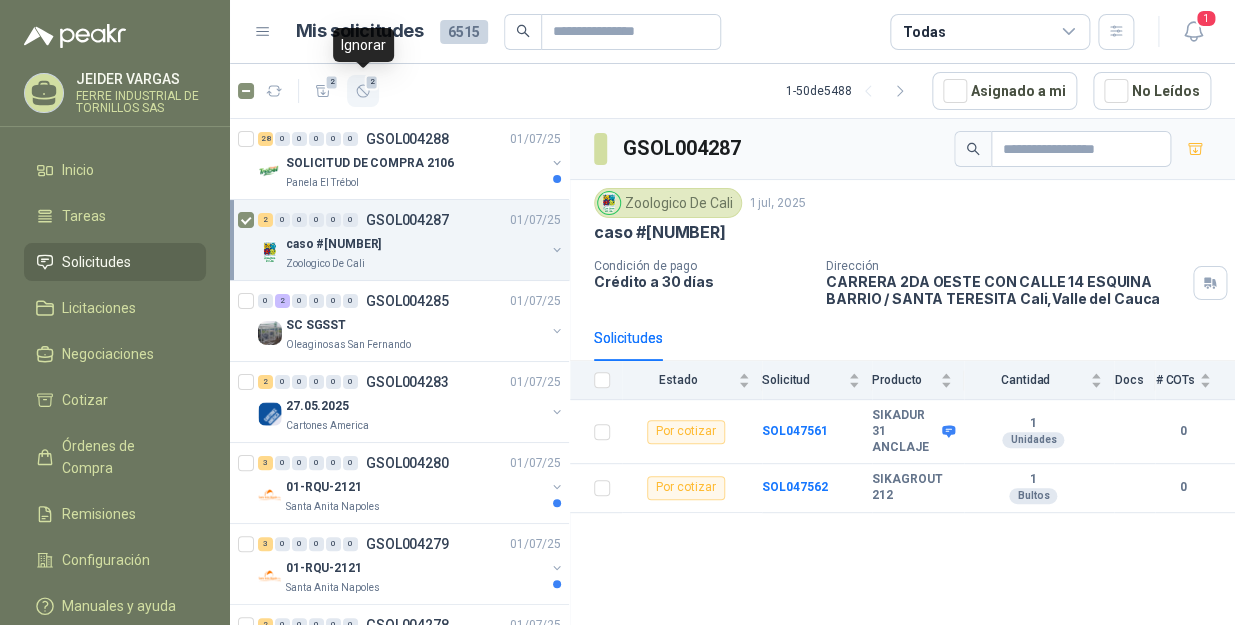 click at bounding box center (363, 91) 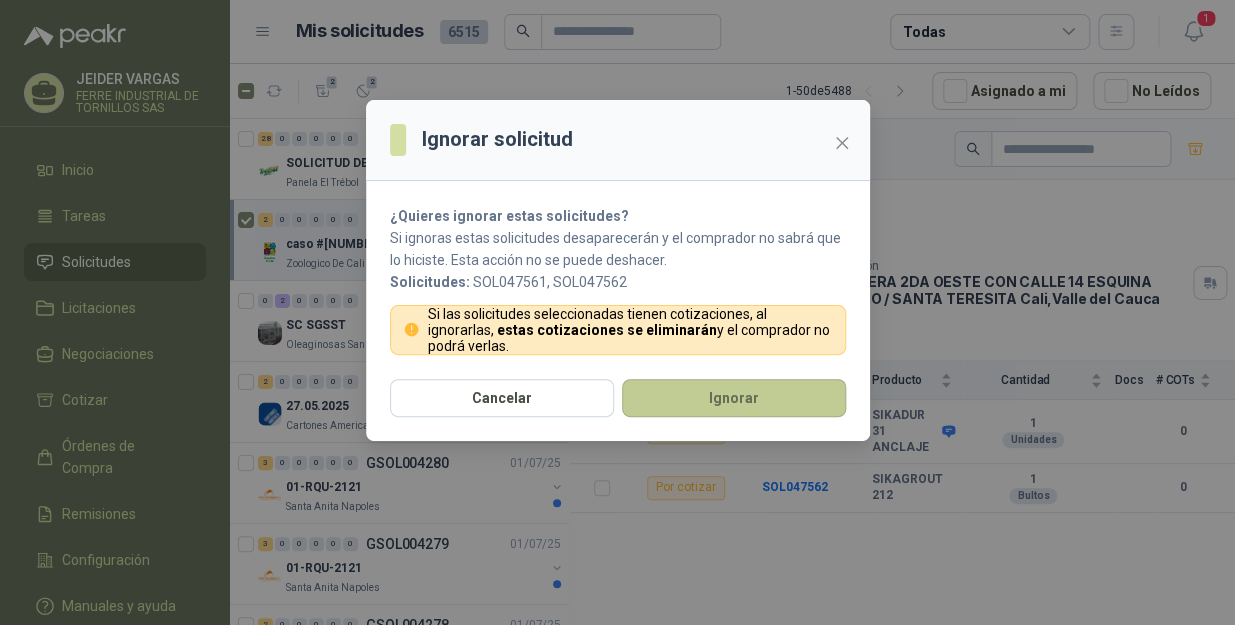 click on "Ignorar" at bounding box center (734, 398) 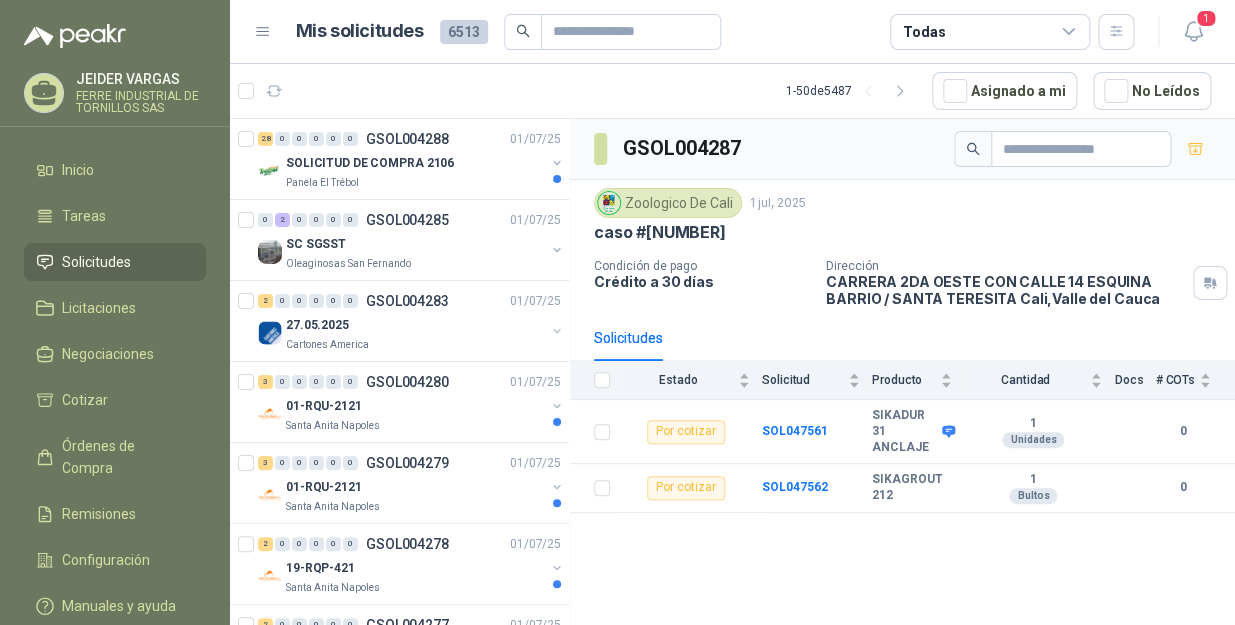 click on "Mis solicitudes [NUMBER] Todas" at bounding box center [715, 32] 